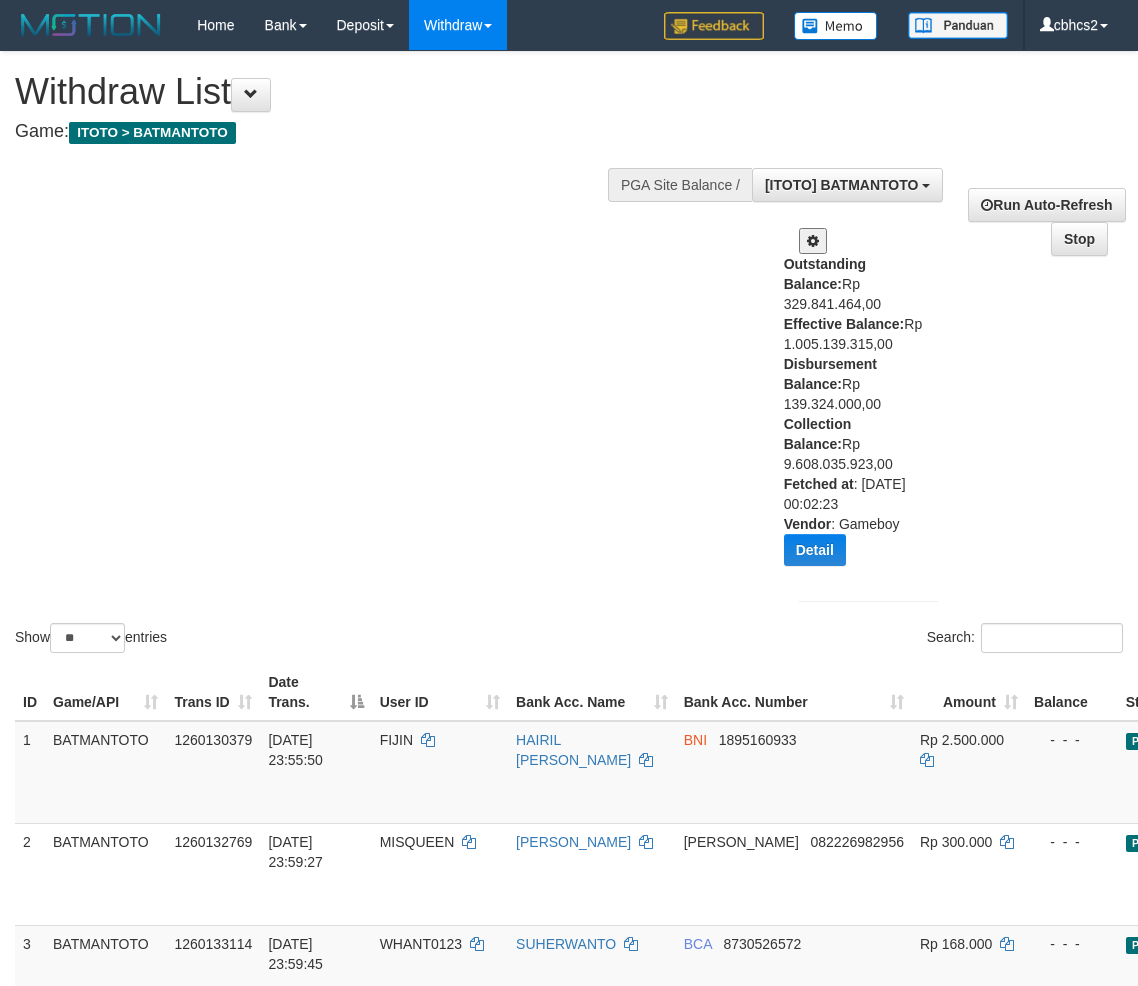 select on "**" 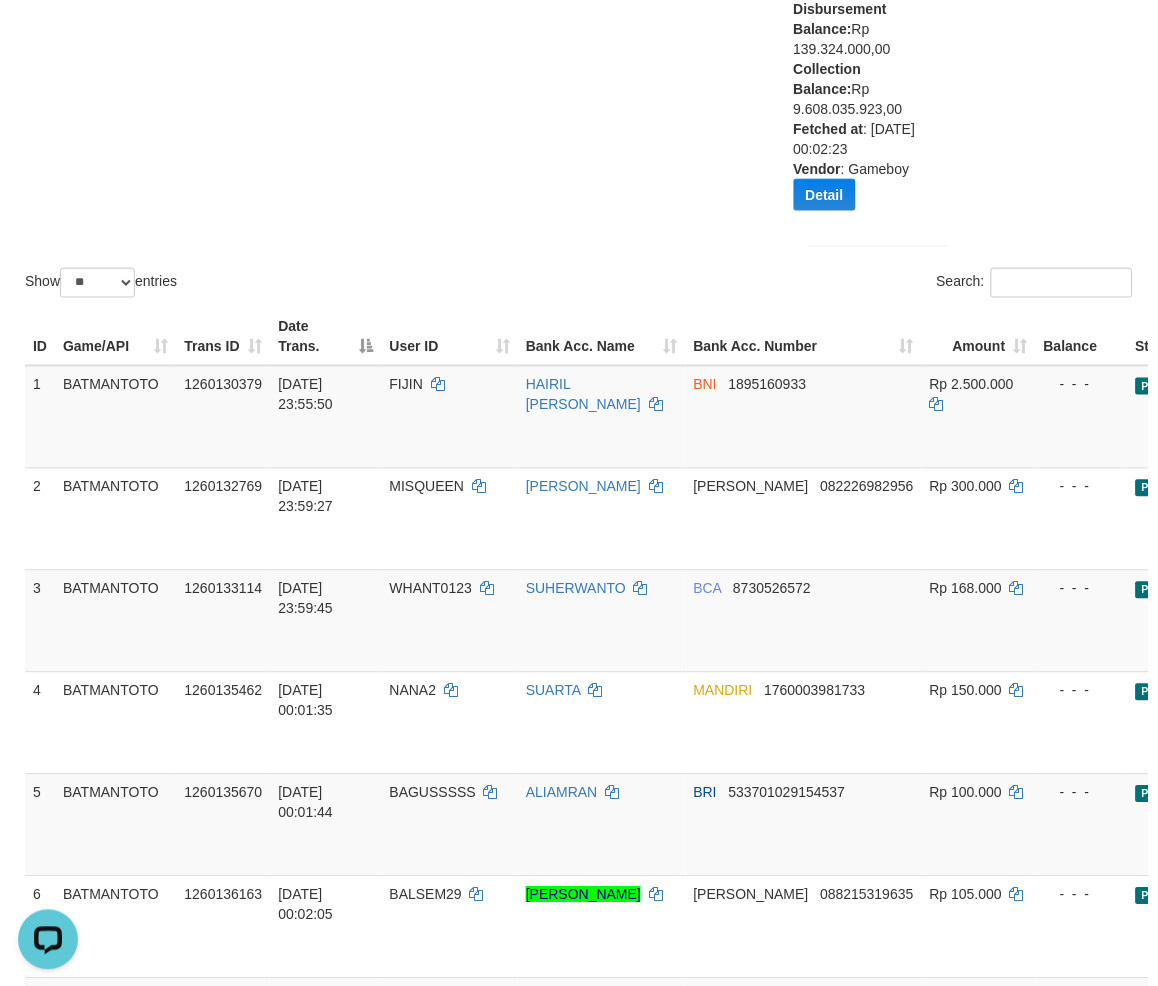 scroll, scrollTop: 0, scrollLeft: 0, axis: both 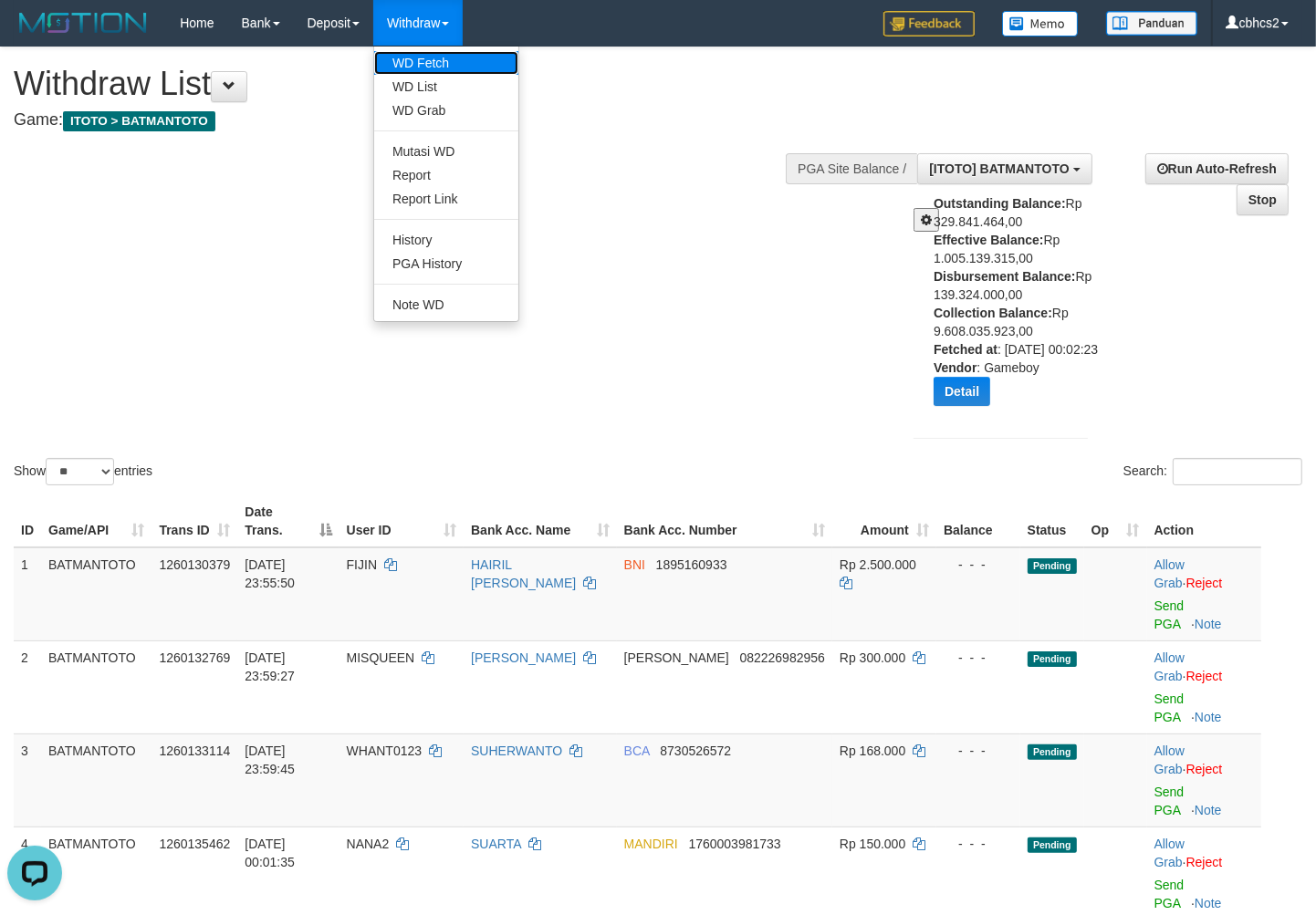 click on "WD Fetch" at bounding box center [446, 63] 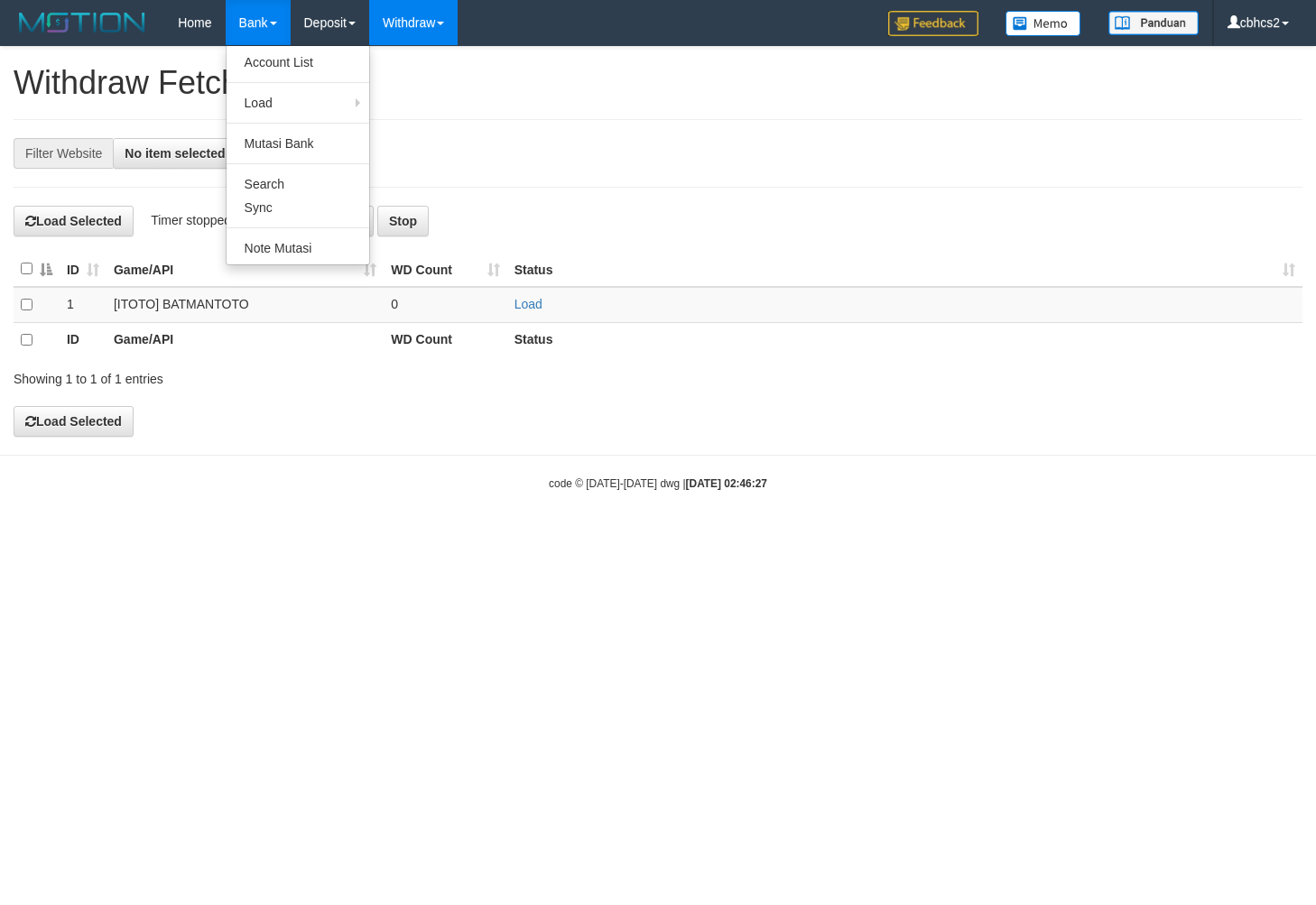 scroll, scrollTop: 0, scrollLeft: 0, axis: both 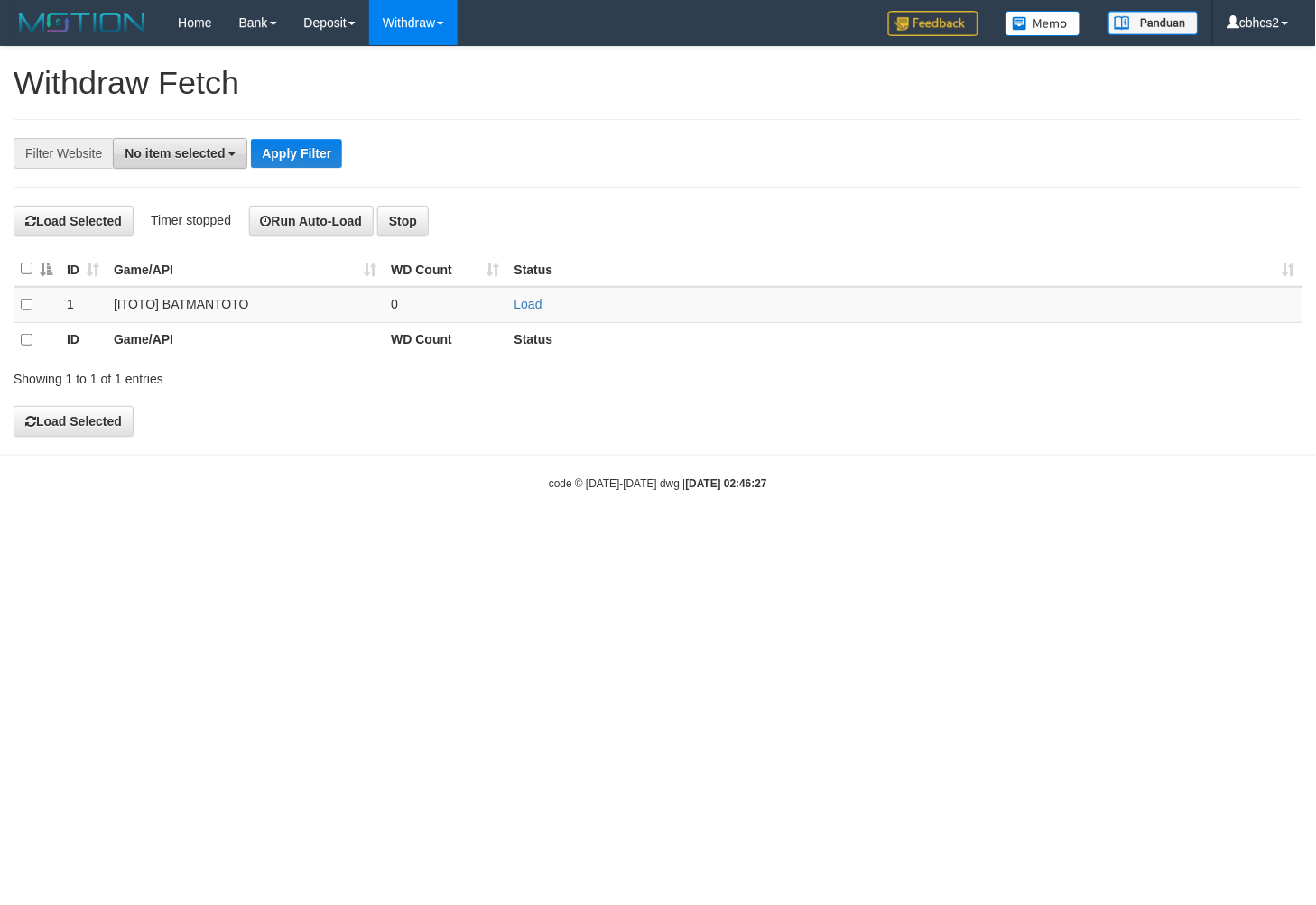 click on "No item selected" at bounding box center (180, 153) 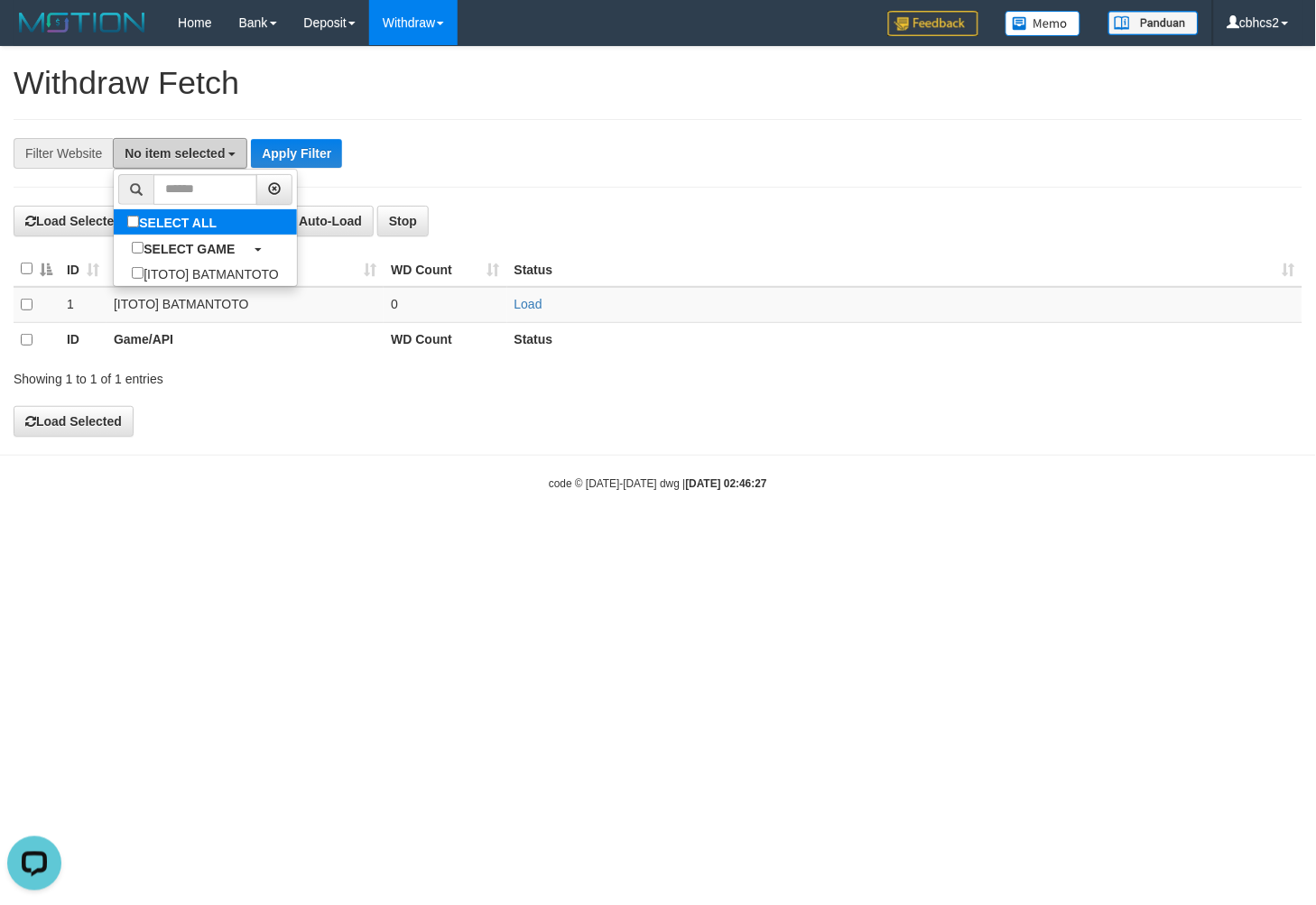 scroll, scrollTop: 0, scrollLeft: 0, axis: both 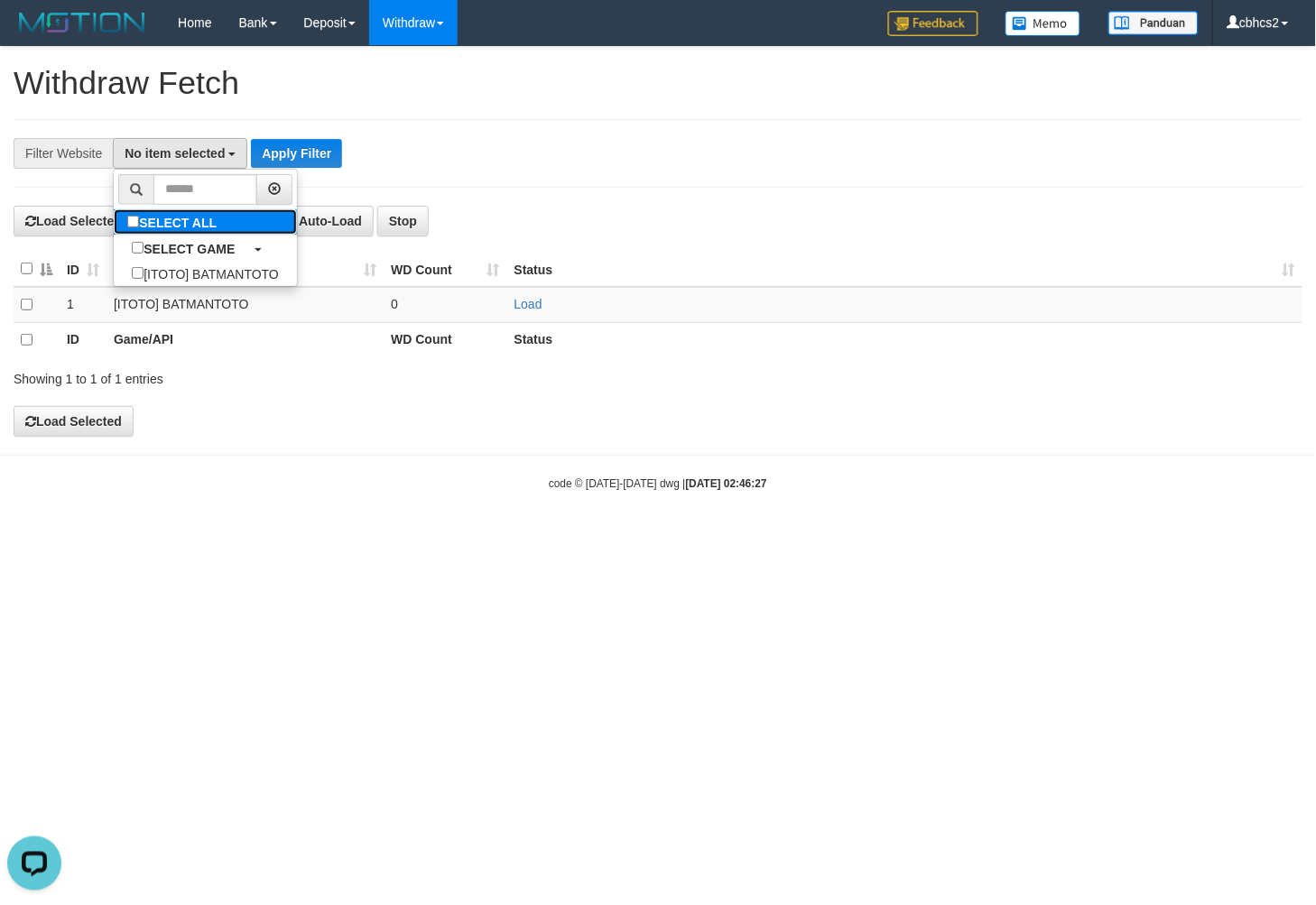click on "SELECT ALL" at bounding box center [174, 222] 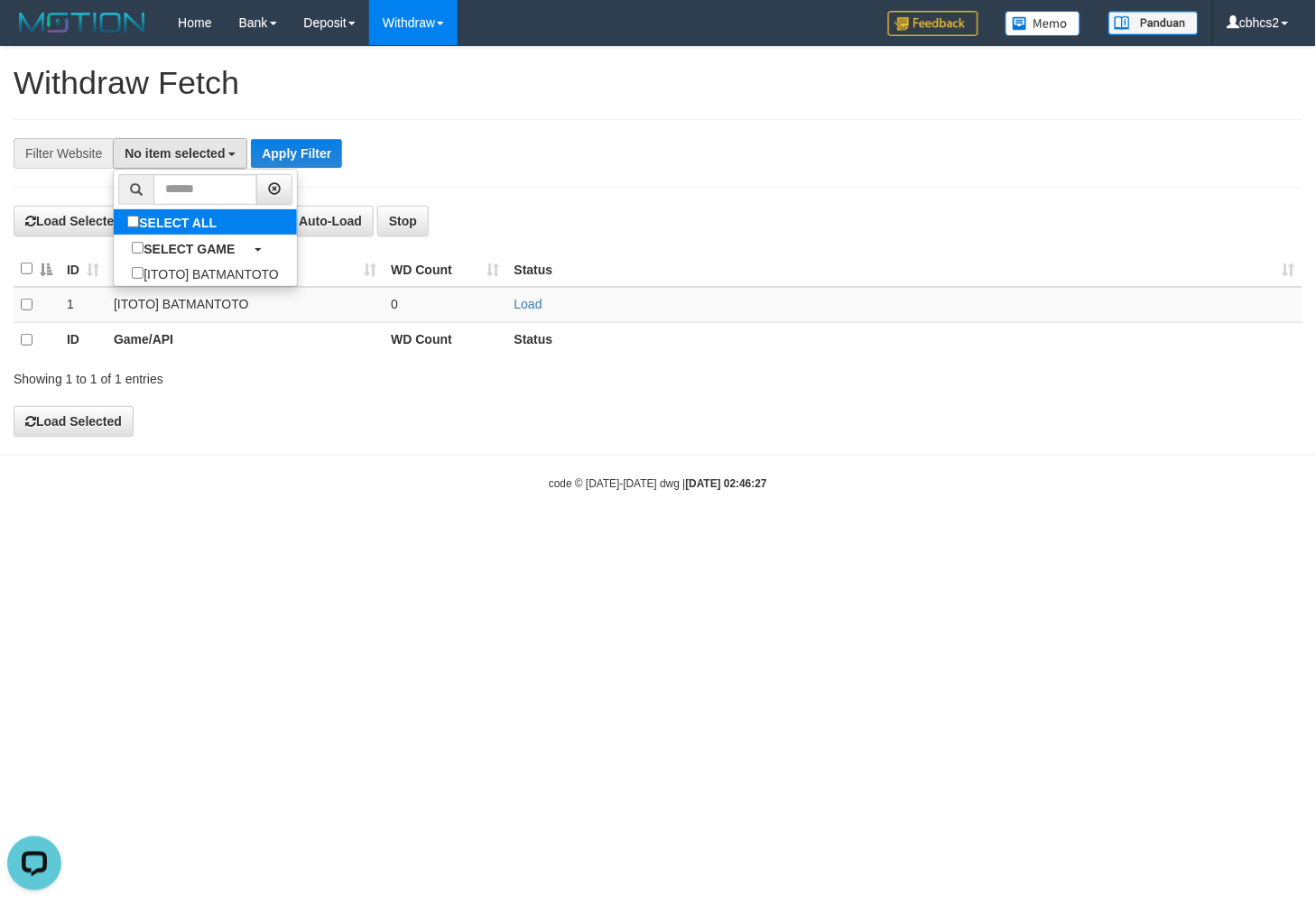 select on "****" 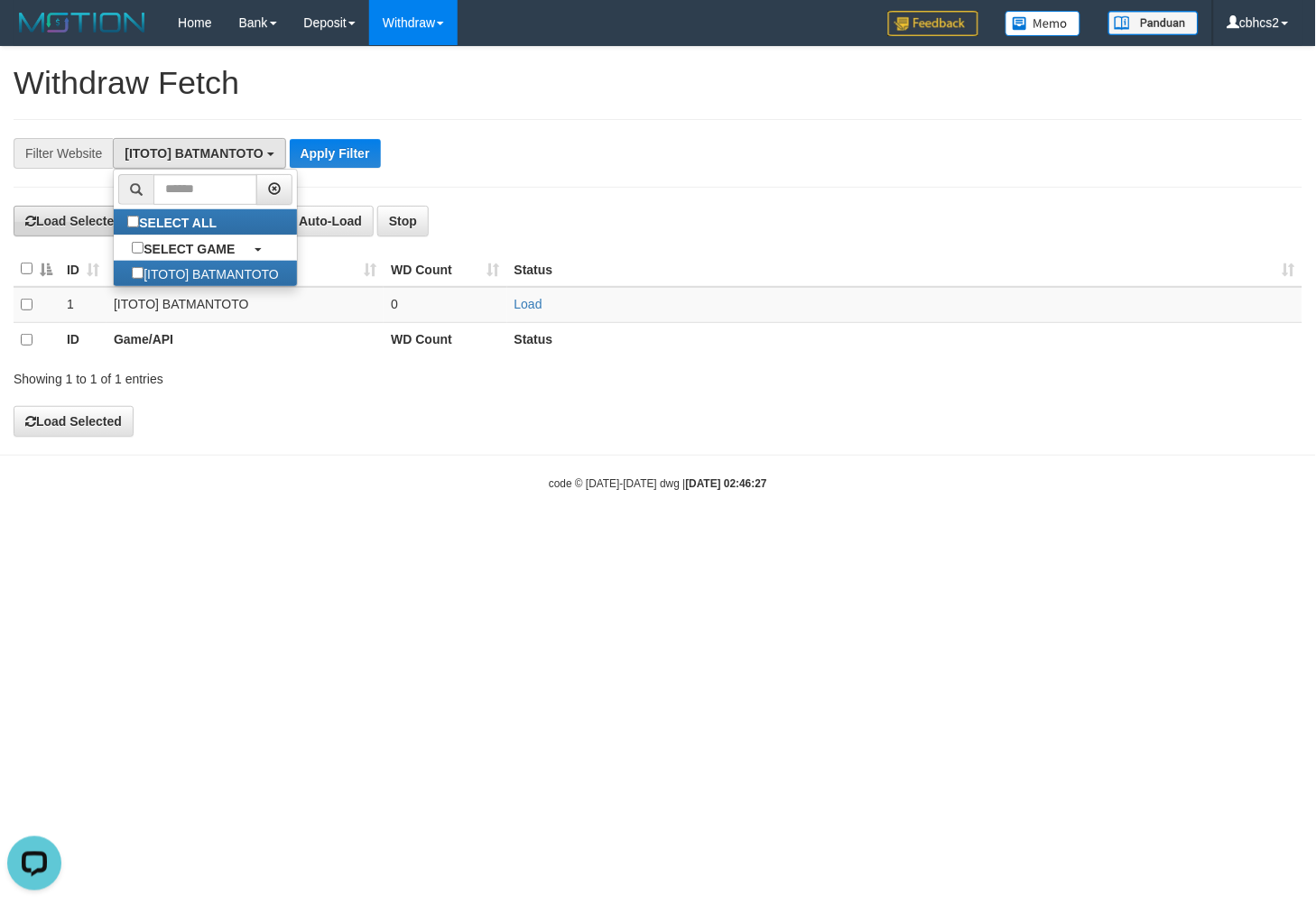 scroll, scrollTop: 15, scrollLeft: 0, axis: vertical 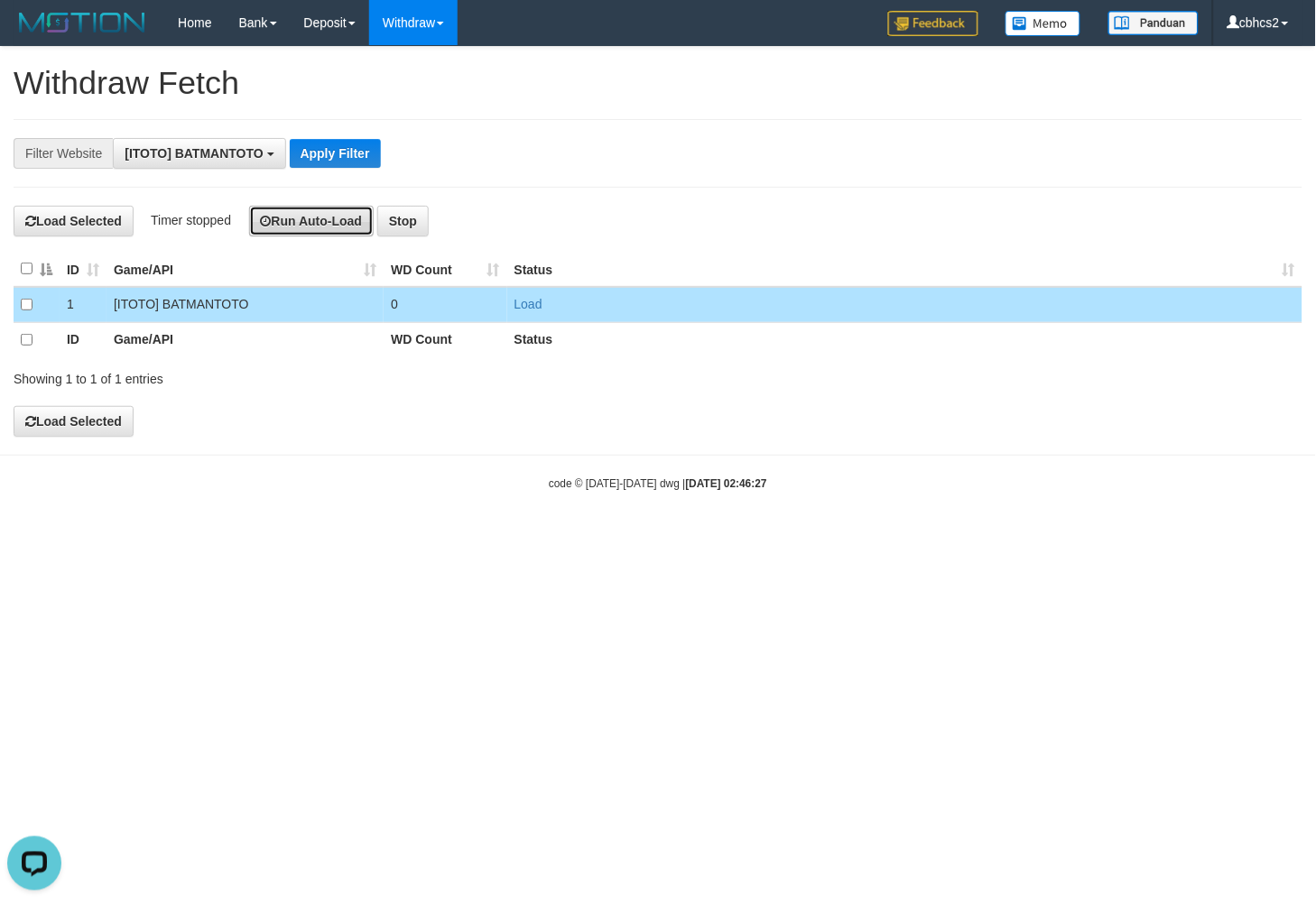 click on "Run Auto-Load" at bounding box center [311, 221] 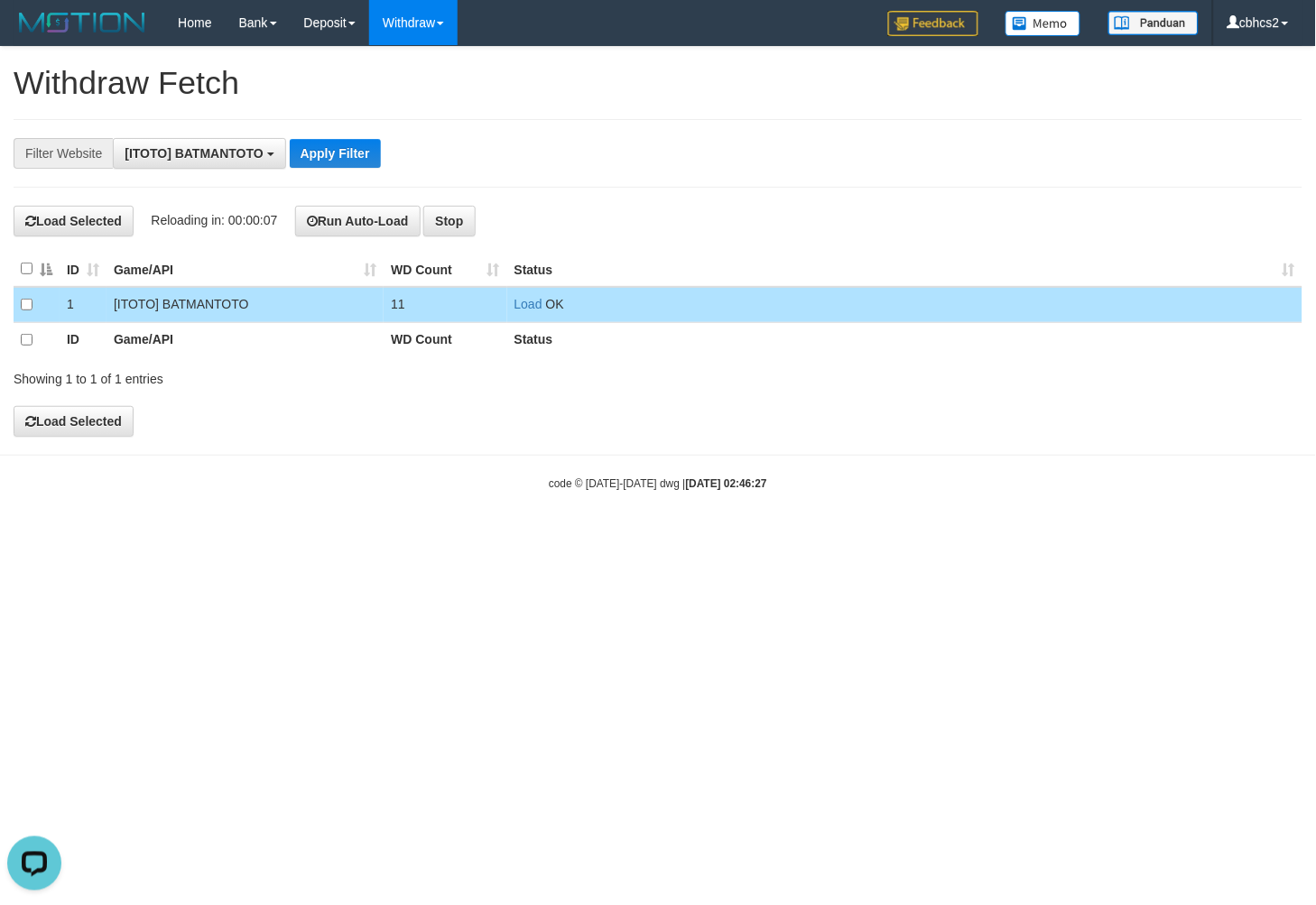 drag, startPoint x: 583, startPoint y: 810, endPoint x: 563, endPoint y: 563, distance: 247.8084 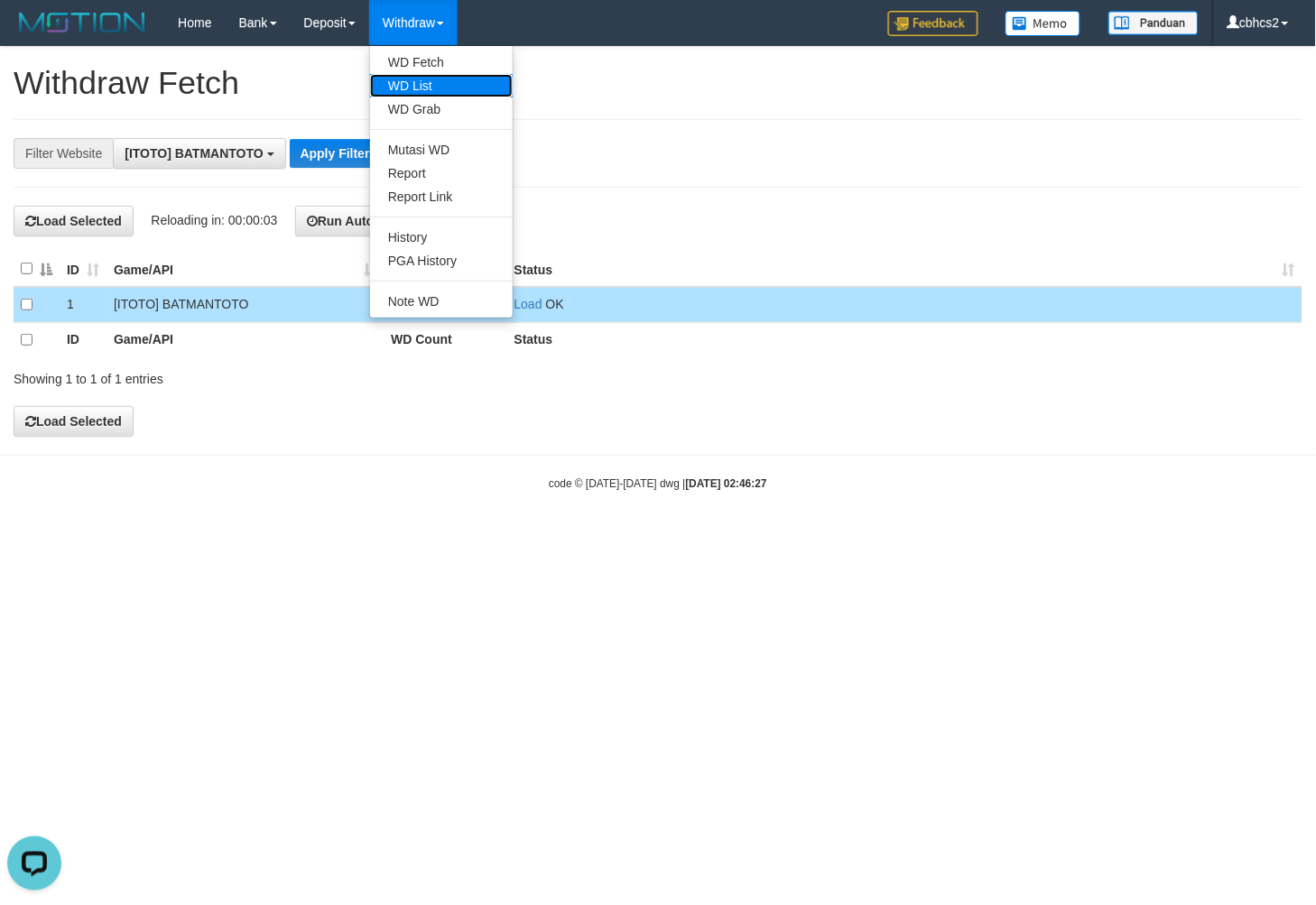 click on "WD List" at bounding box center [441, 86] 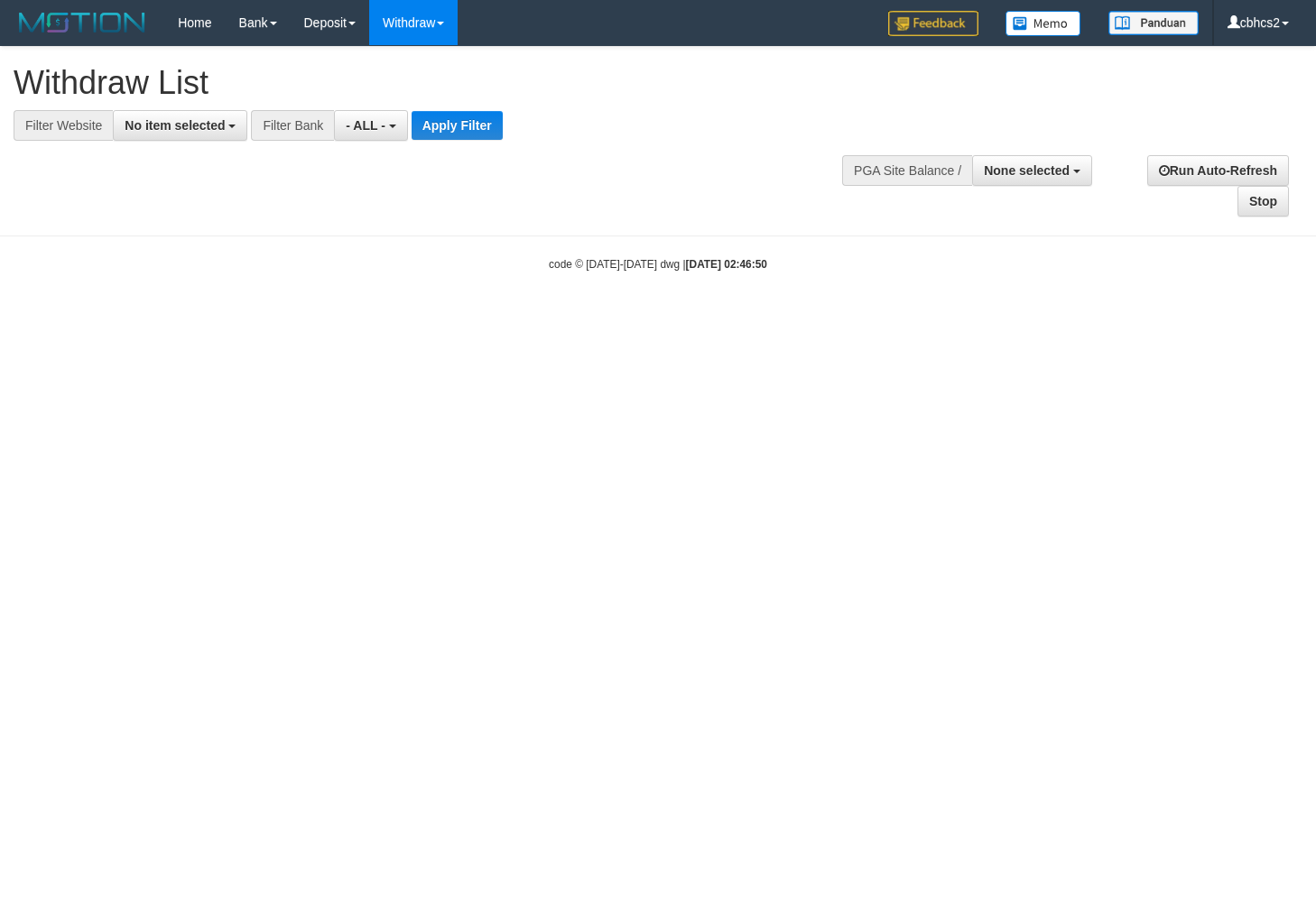 select 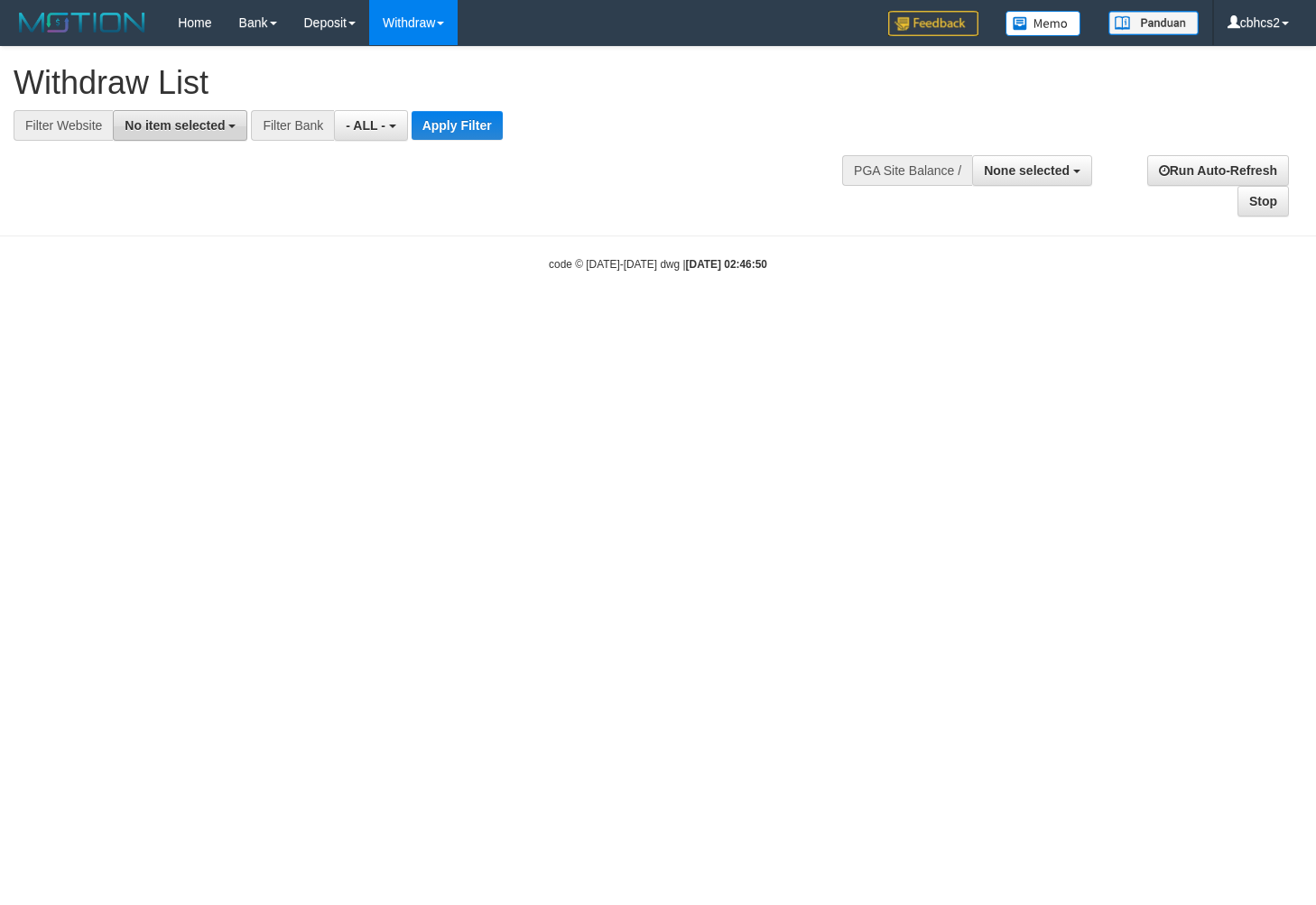 scroll, scrollTop: 0, scrollLeft: 0, axis: both 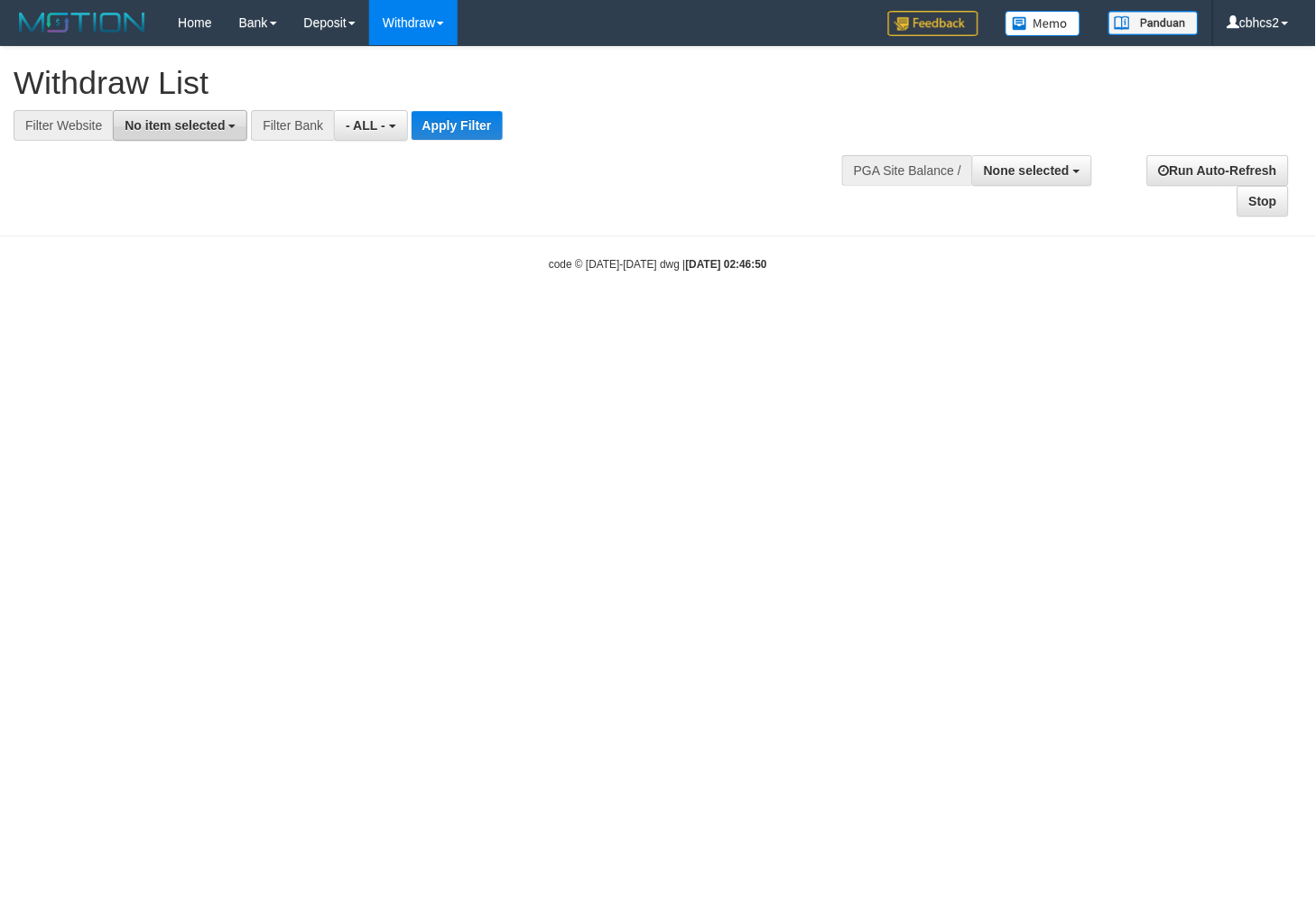 click on "No item selected" at bounding box center [174, 125] 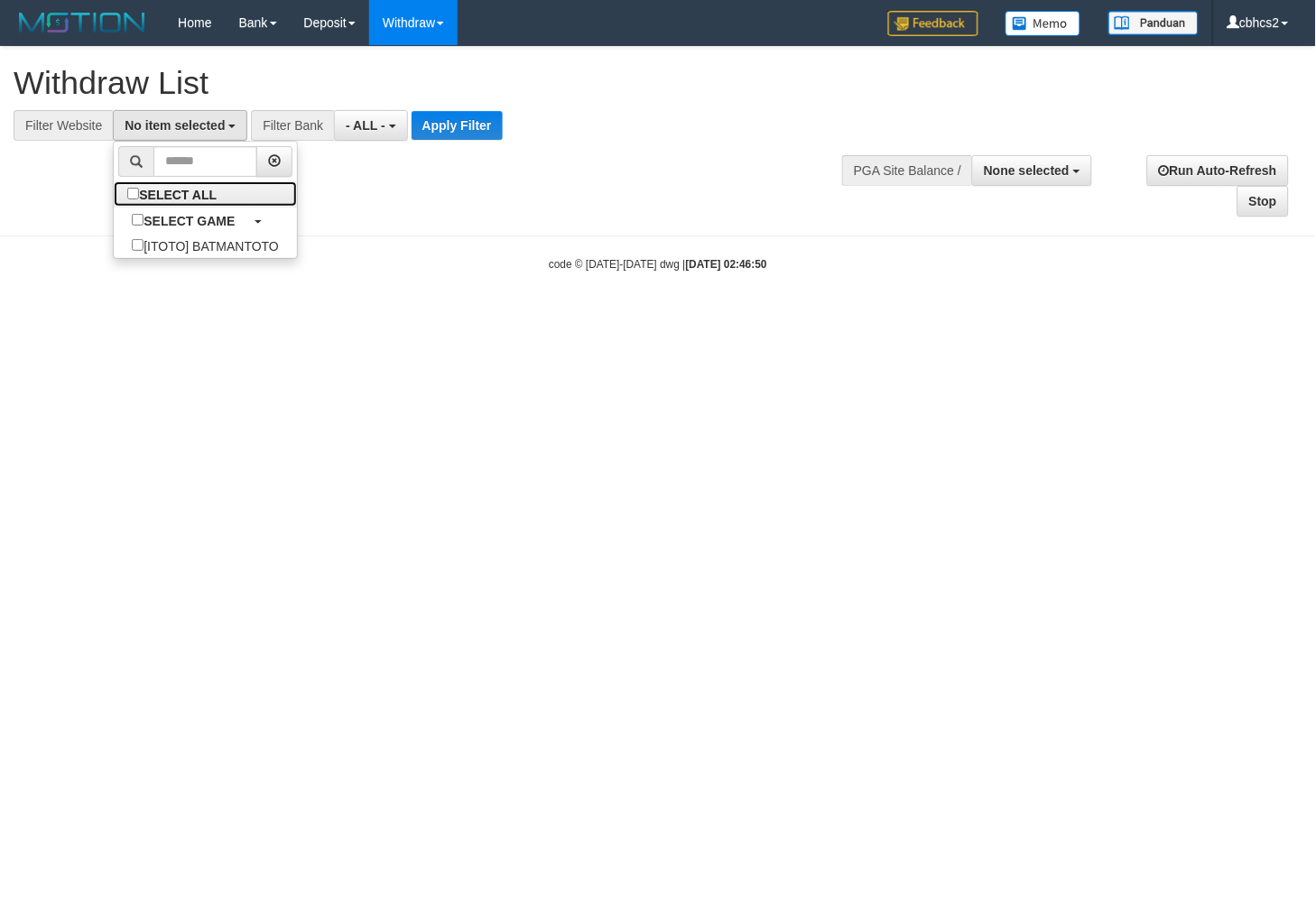 drag, startPoint x: 235, startPoint y: 196, endPoint x: 429, endPoint y: 148, distance: 199.84994 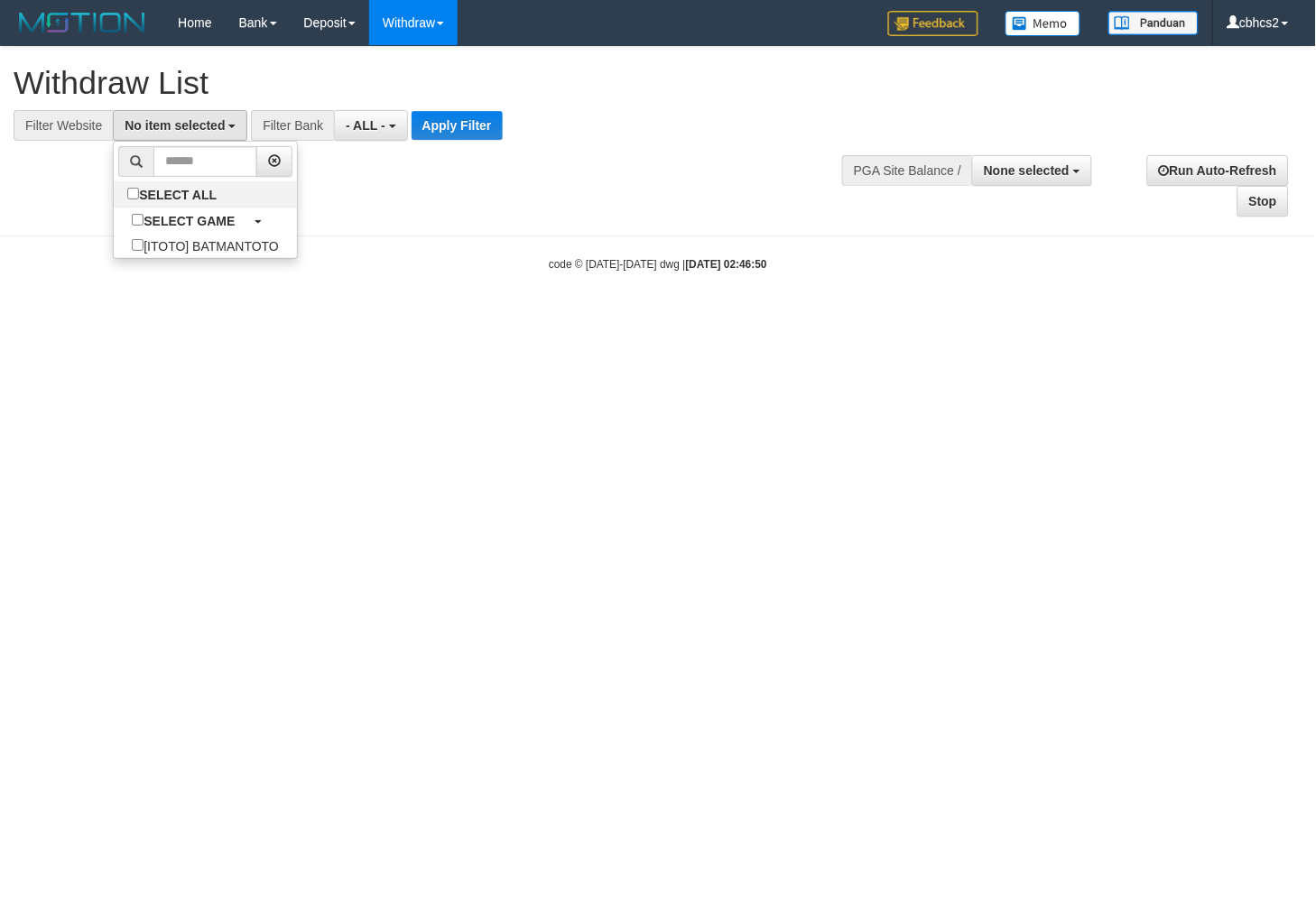 select on "****" 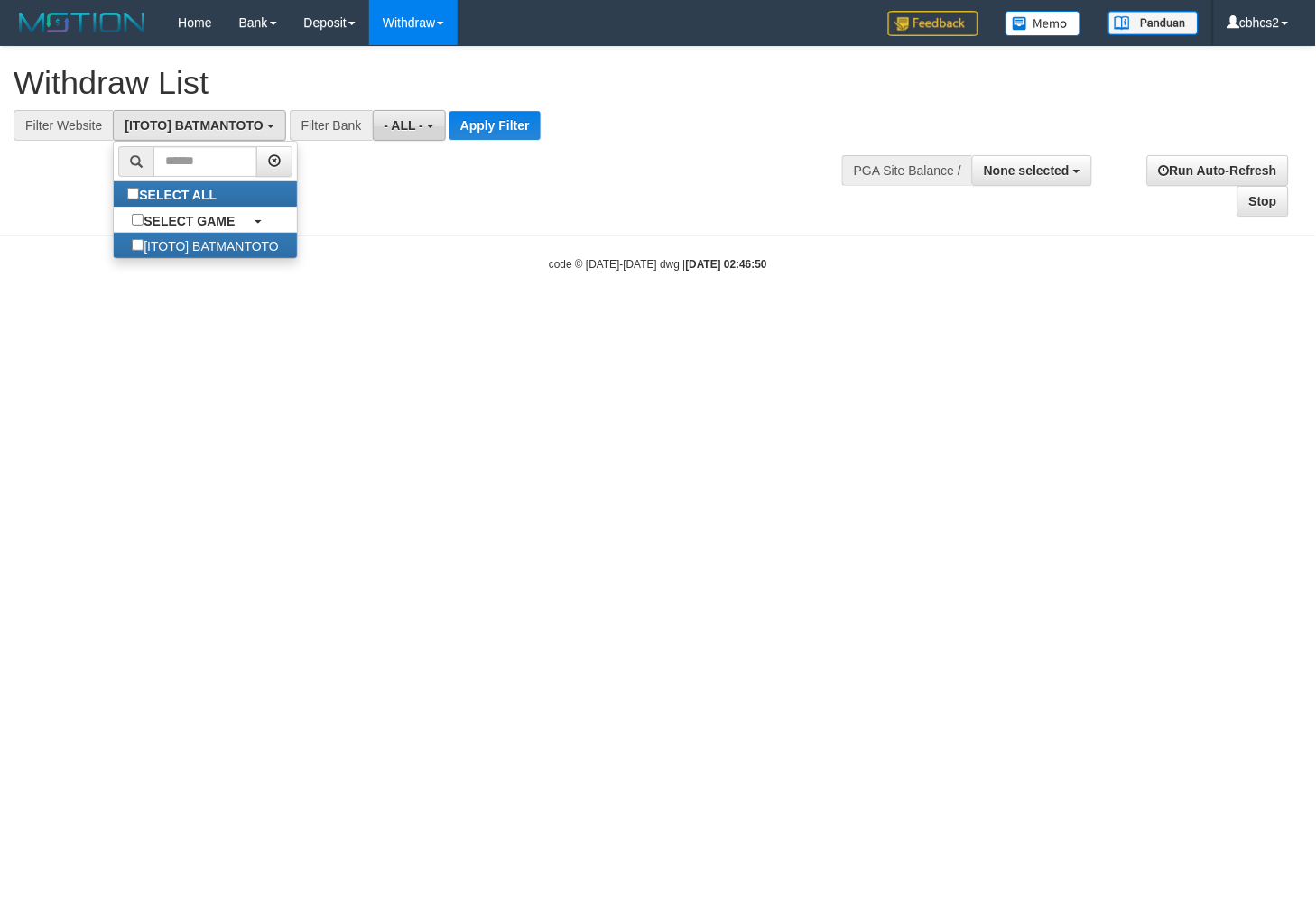 scroll, scrollTop: 15, scrollLeft: 0, axis: vertical 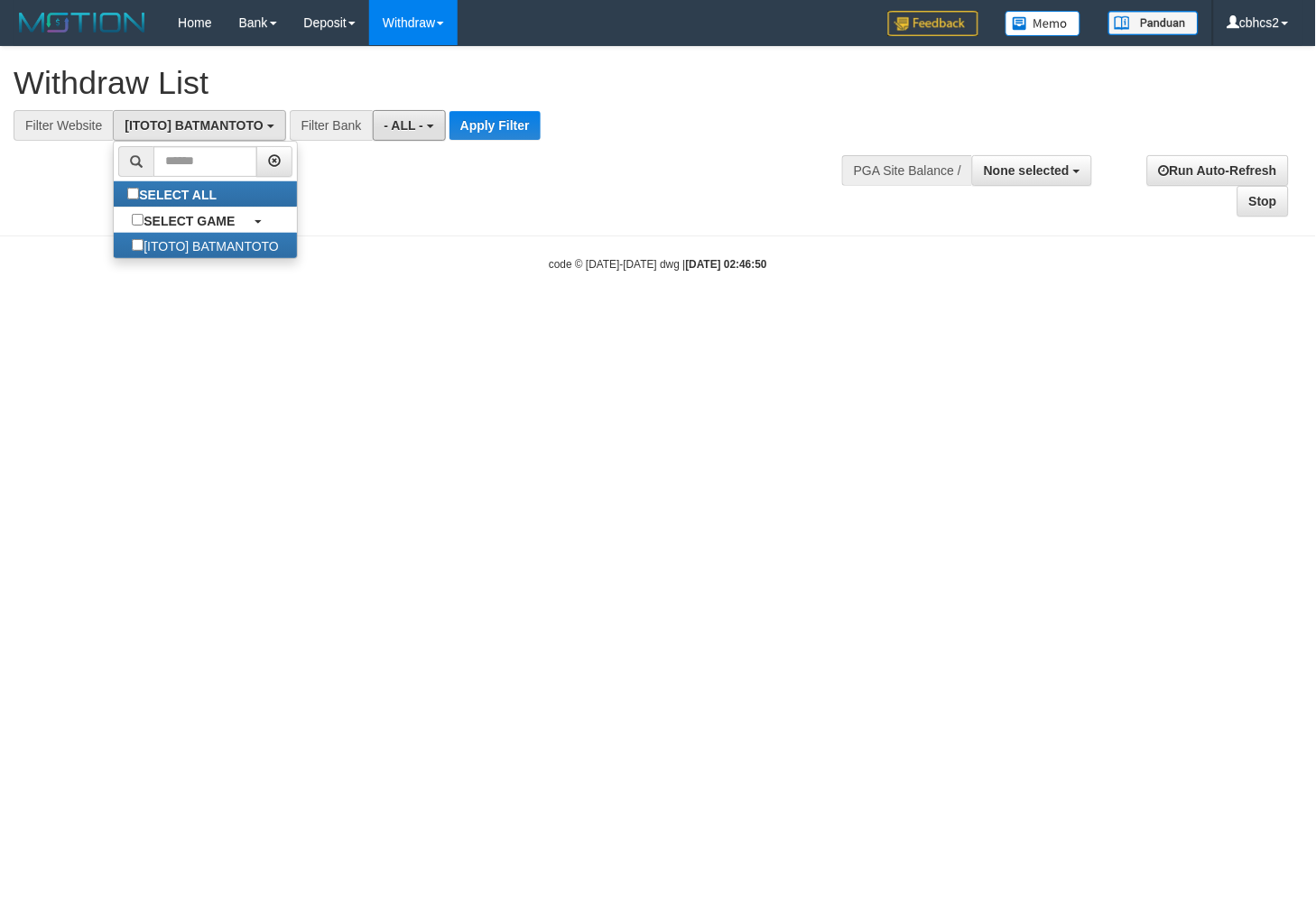 drag, startPoint x: 435, startPoint y: 121, endPoint x: 434, endPoint y: 245, distance: 124.00403 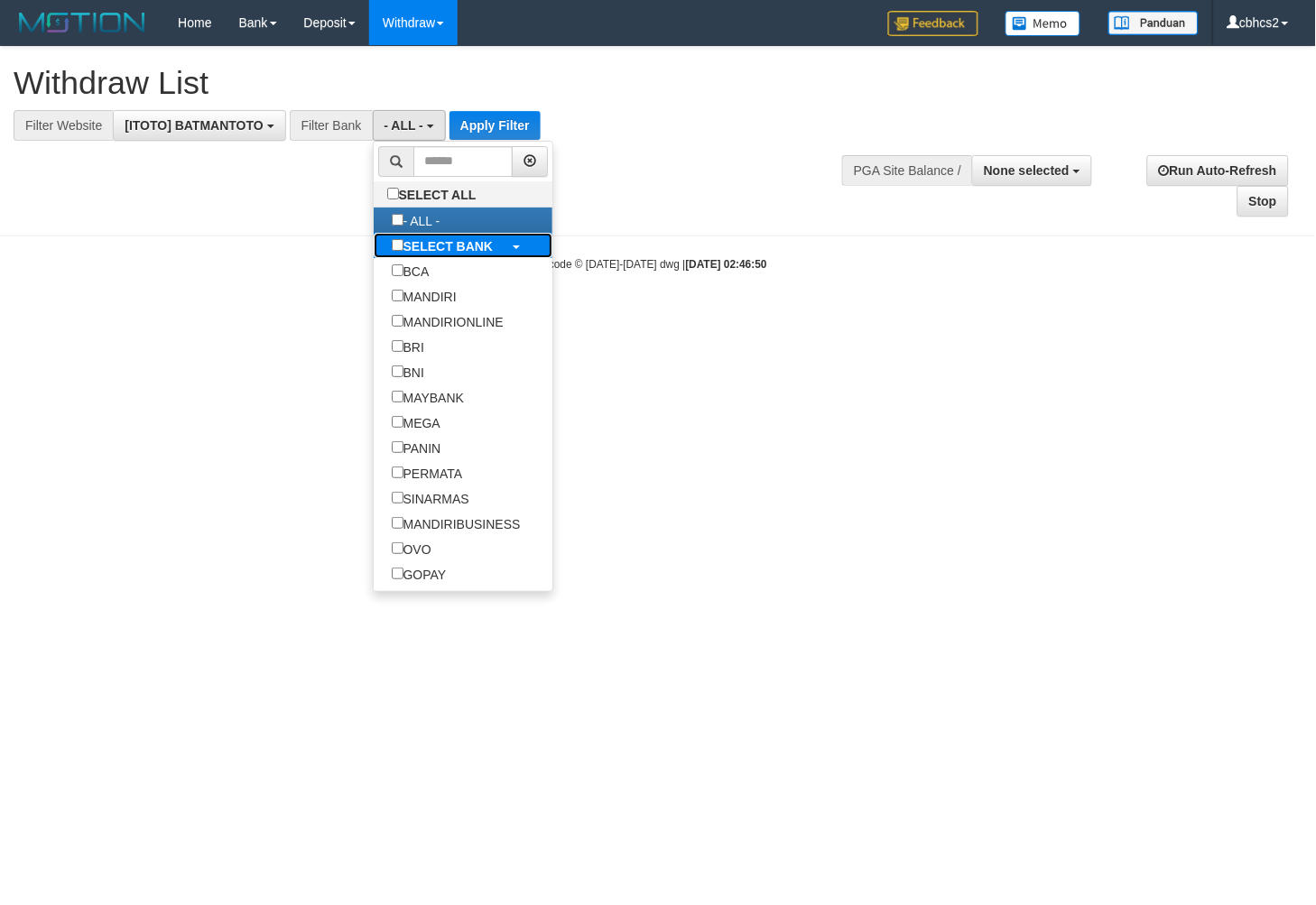 click on "SELECT BANK" at bounding box center [449, 246] 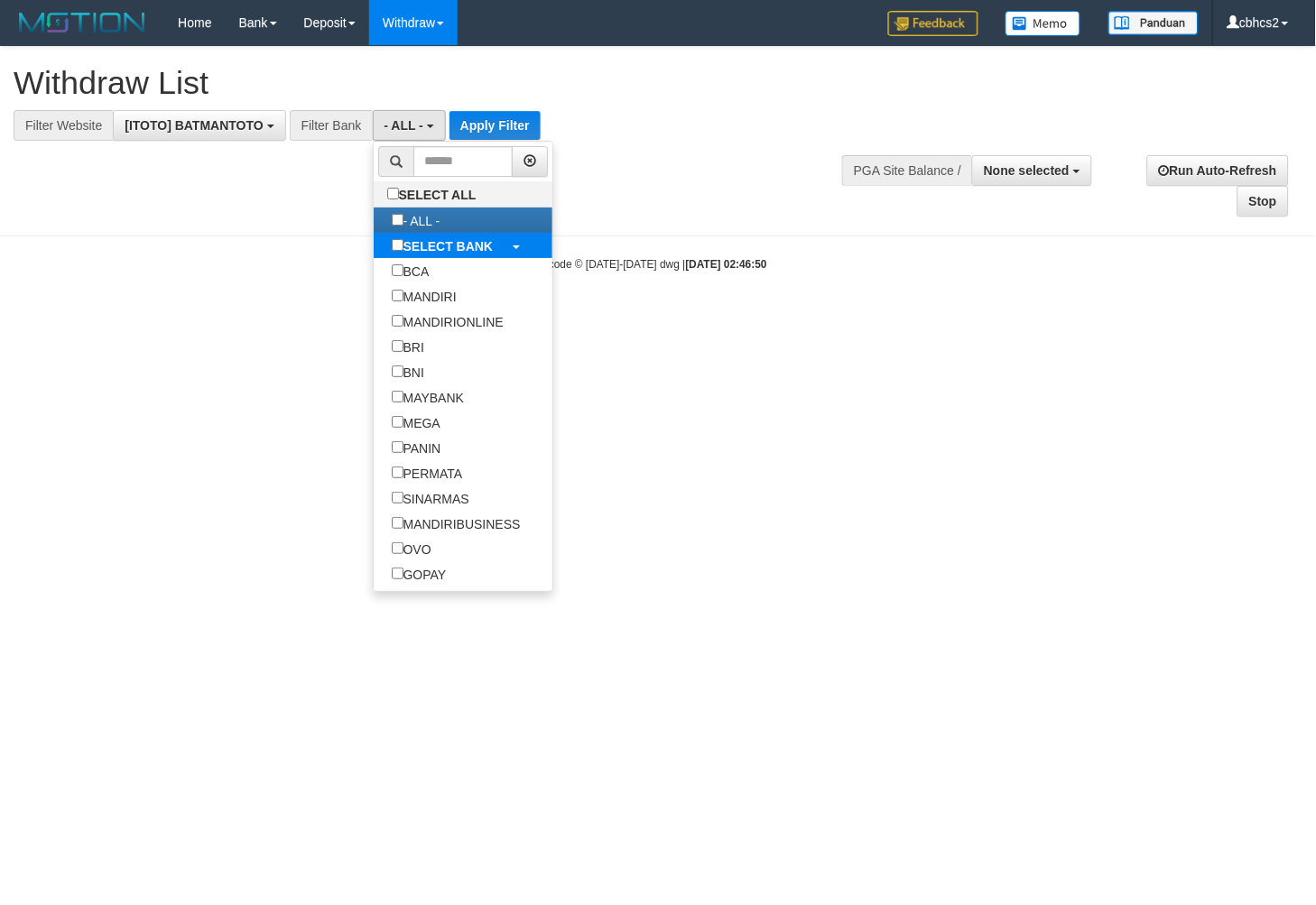 select on "***" 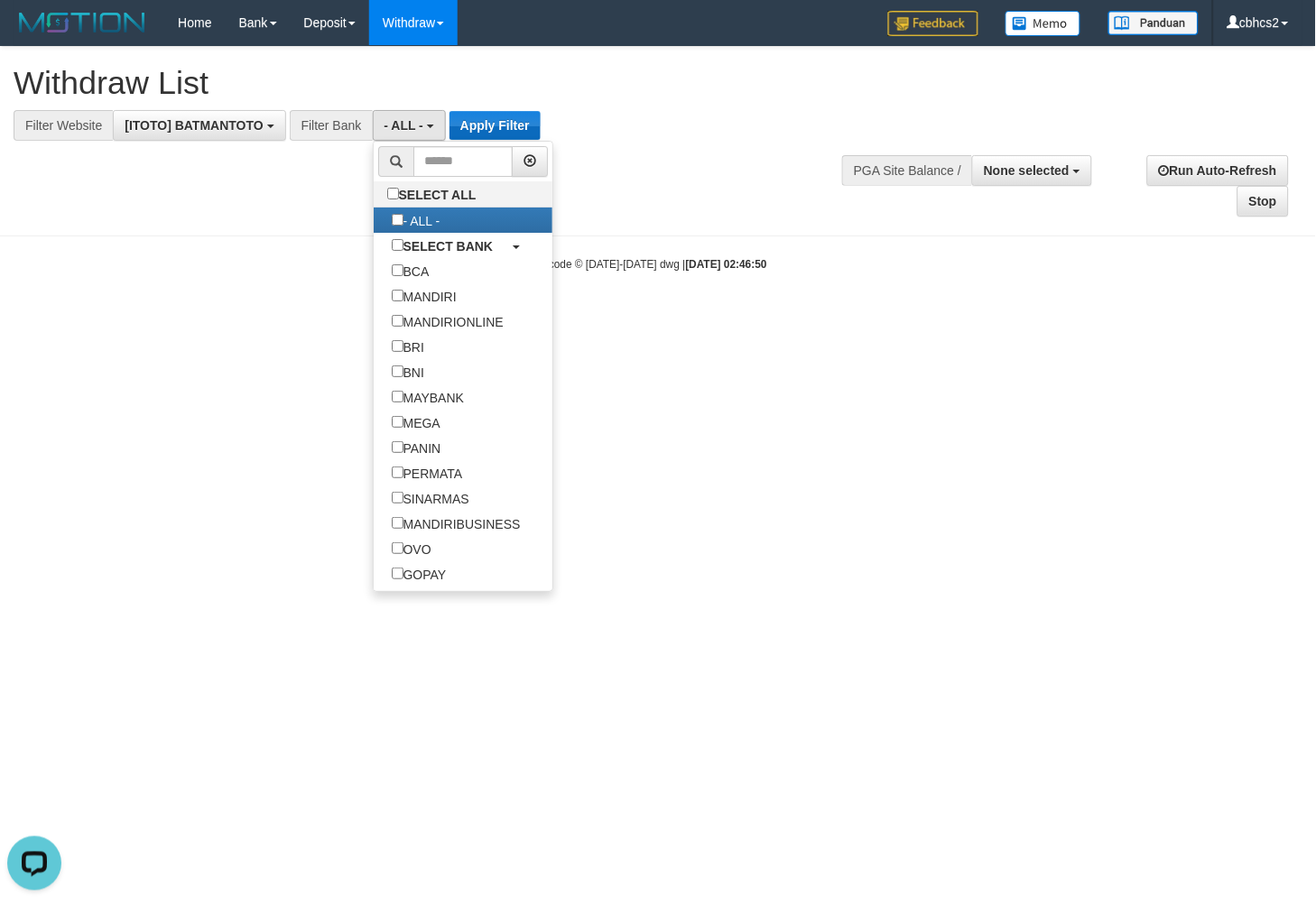 scroll, scrollTop: 0, scrollLeft: 0, axis: both 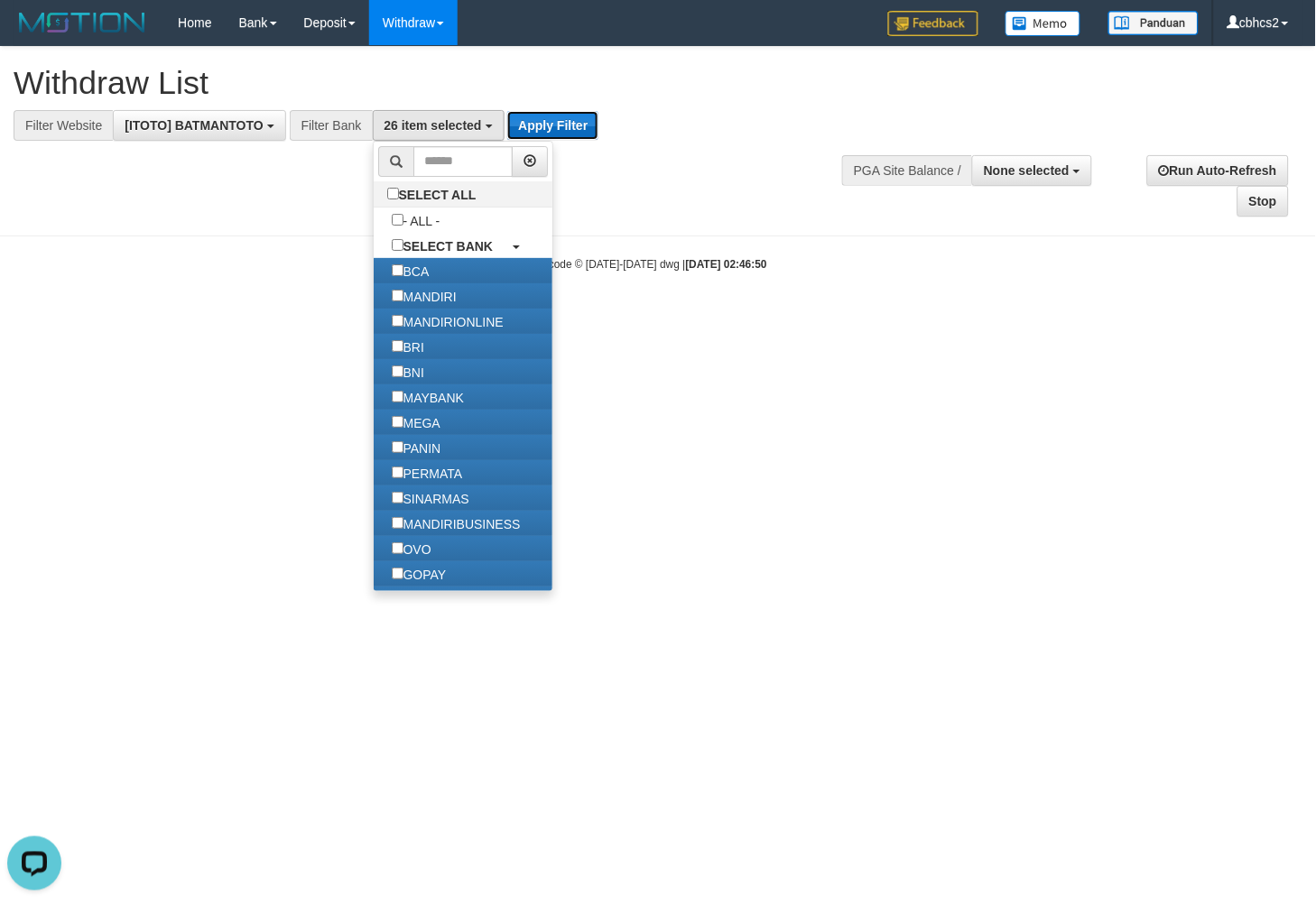 click on "Apply Filter" at bounding box center [552, 125] 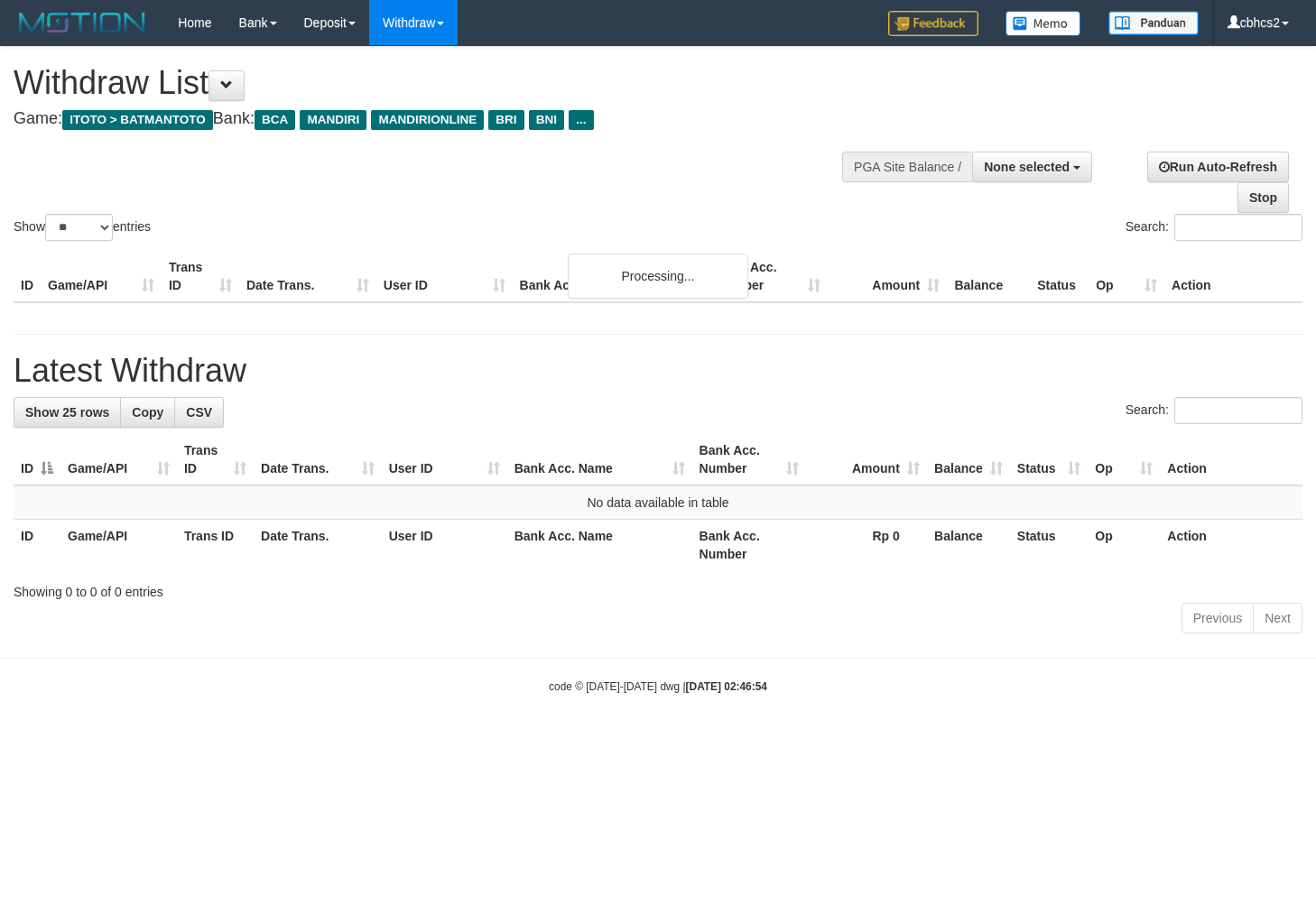 select 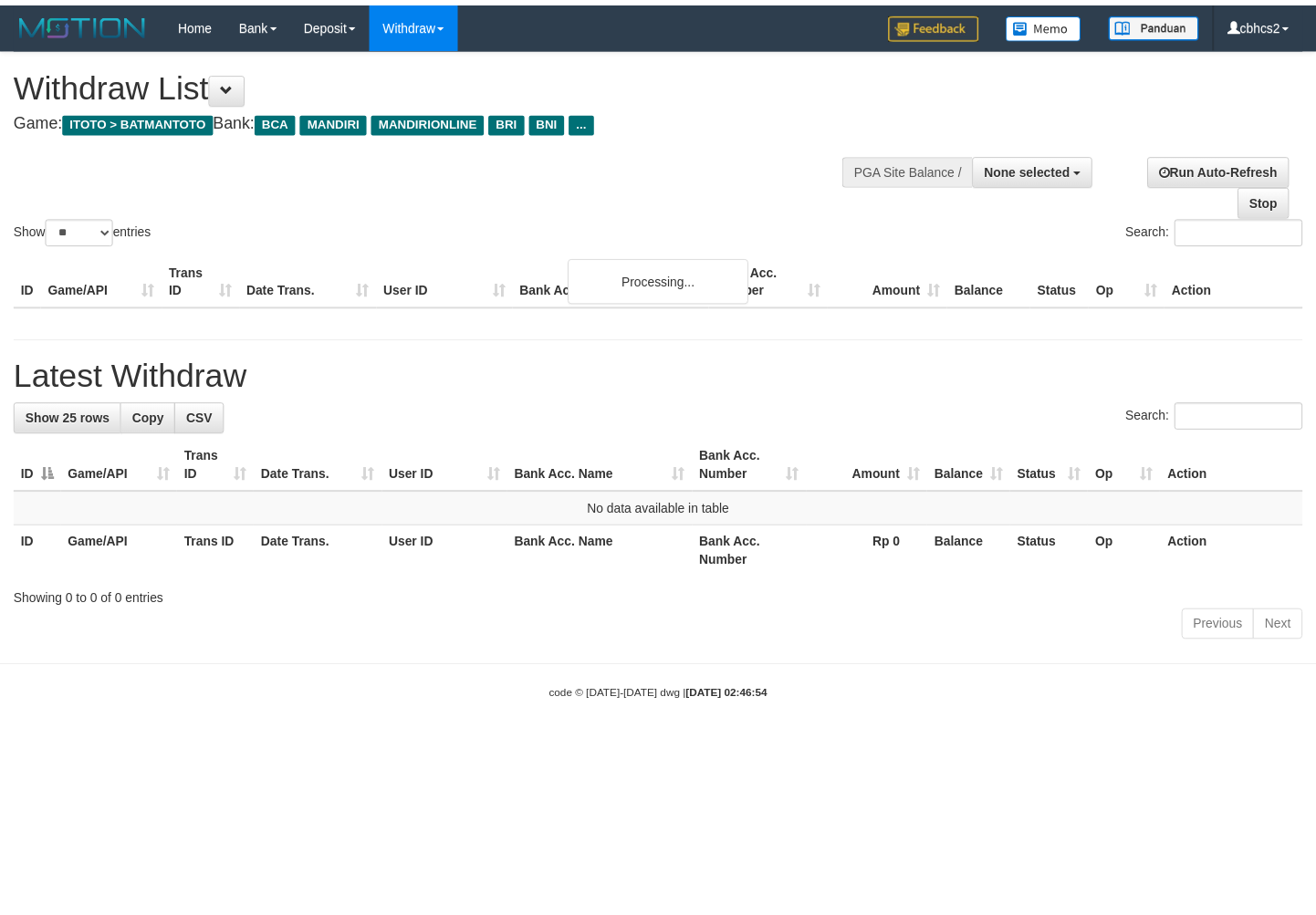 scroll, scrollTop: 0, scrollLeft: 0, axis: both 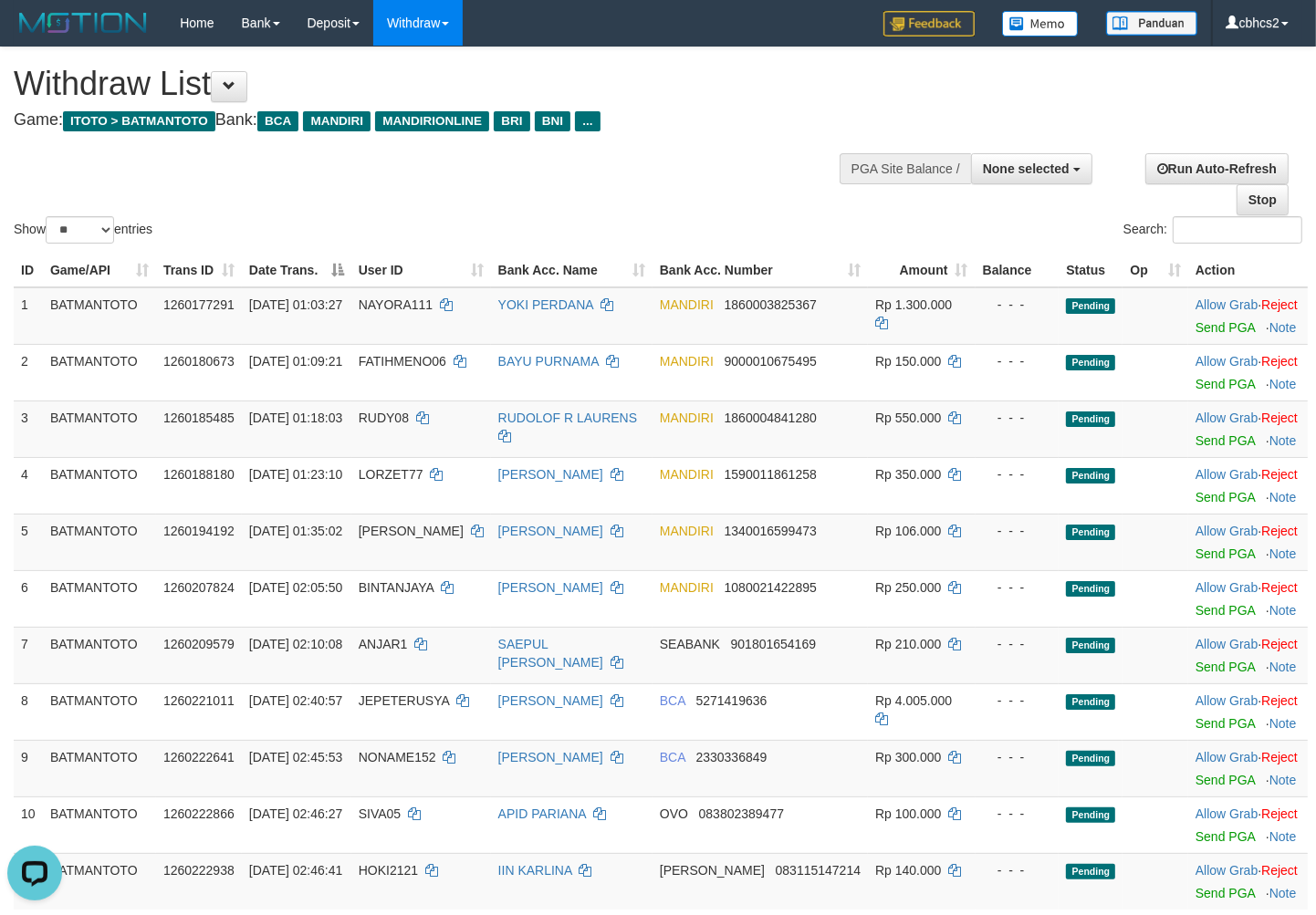 click on "Show  ** ** ** ***  entries Search:" at bounding box center (658, 147) 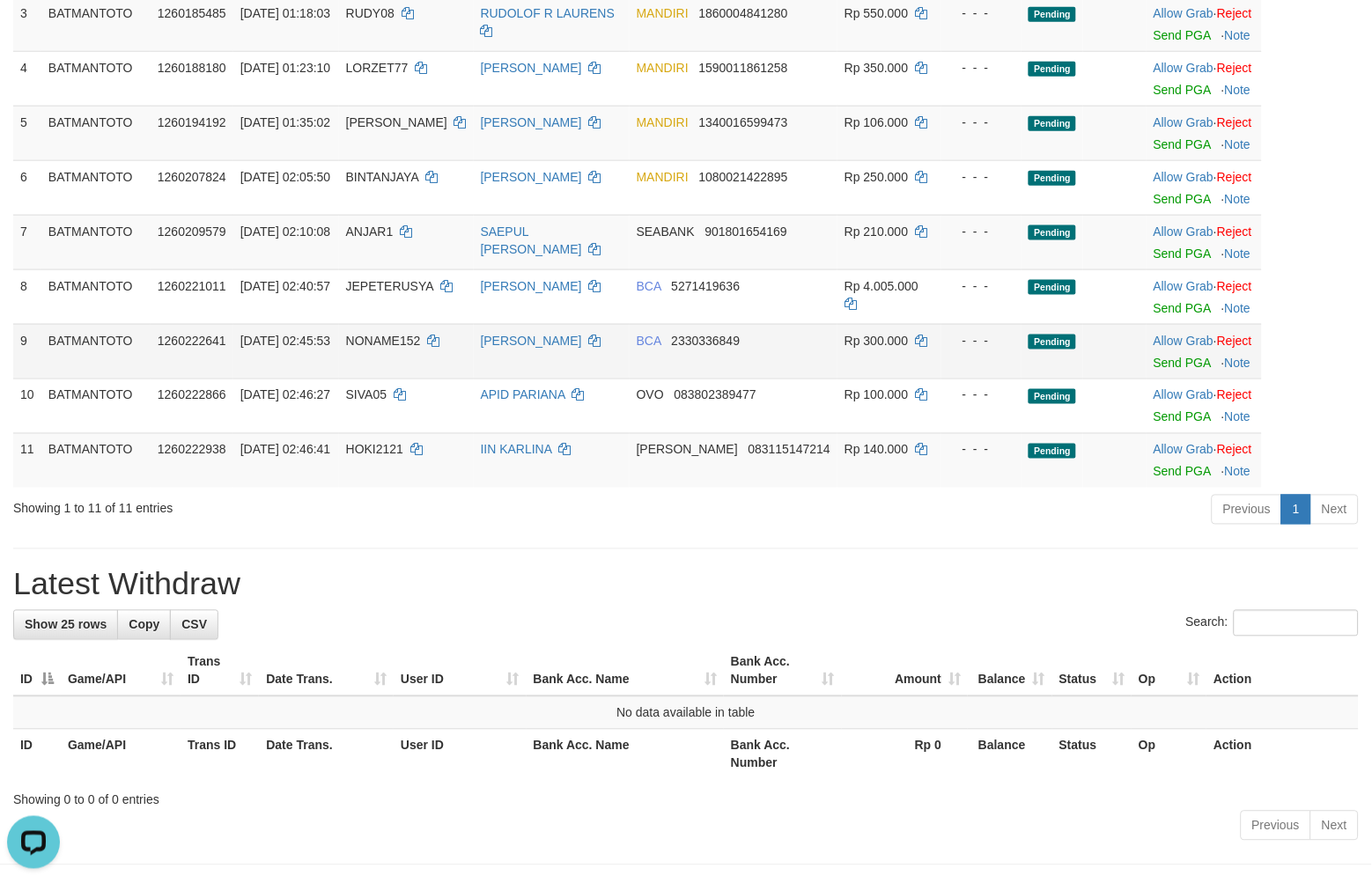 scroll, scrollTop: 391, scrollLeft: 0, axis: vertical 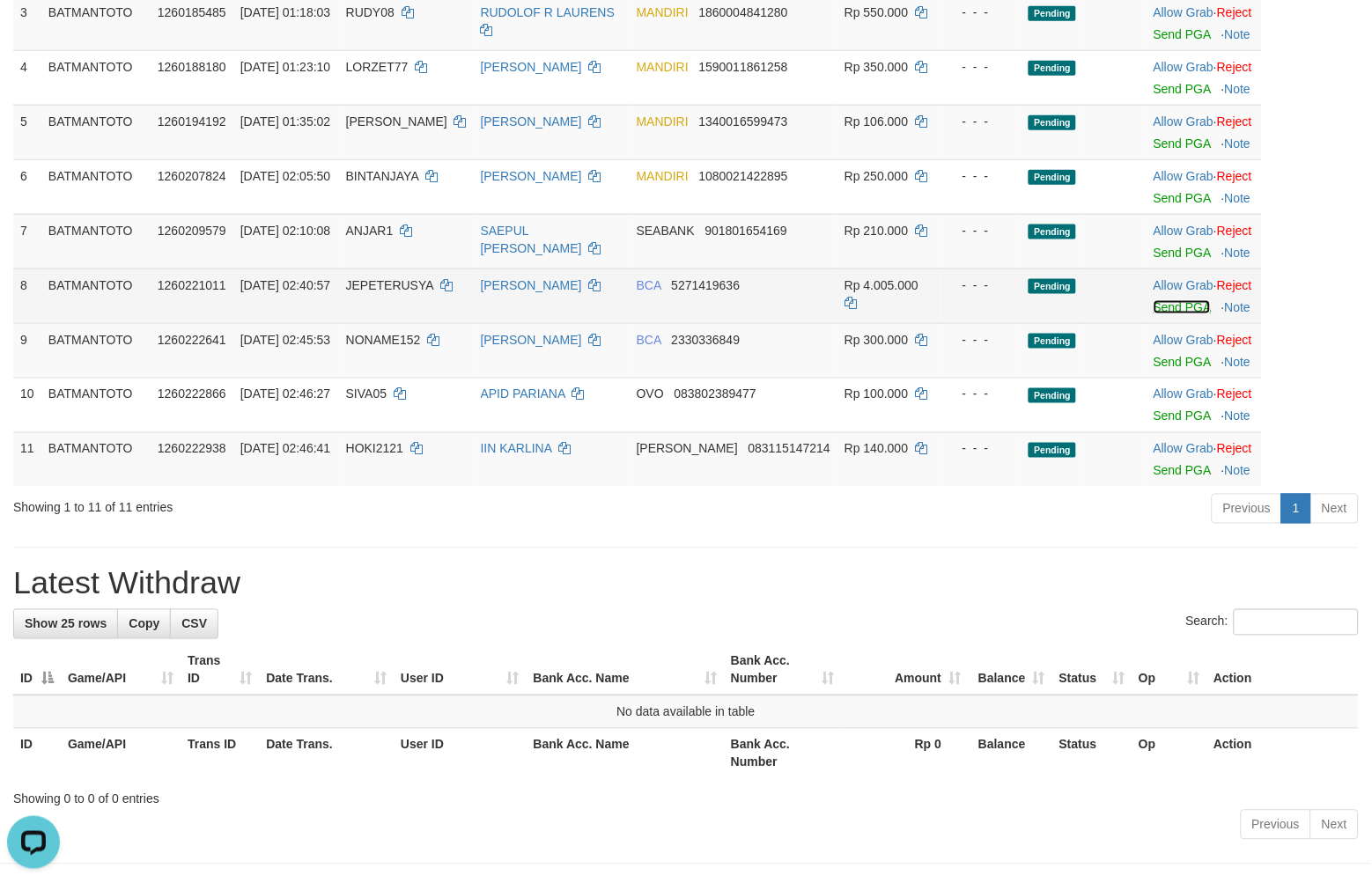 click on "Send PGA" at bounding box center (1182, 307) 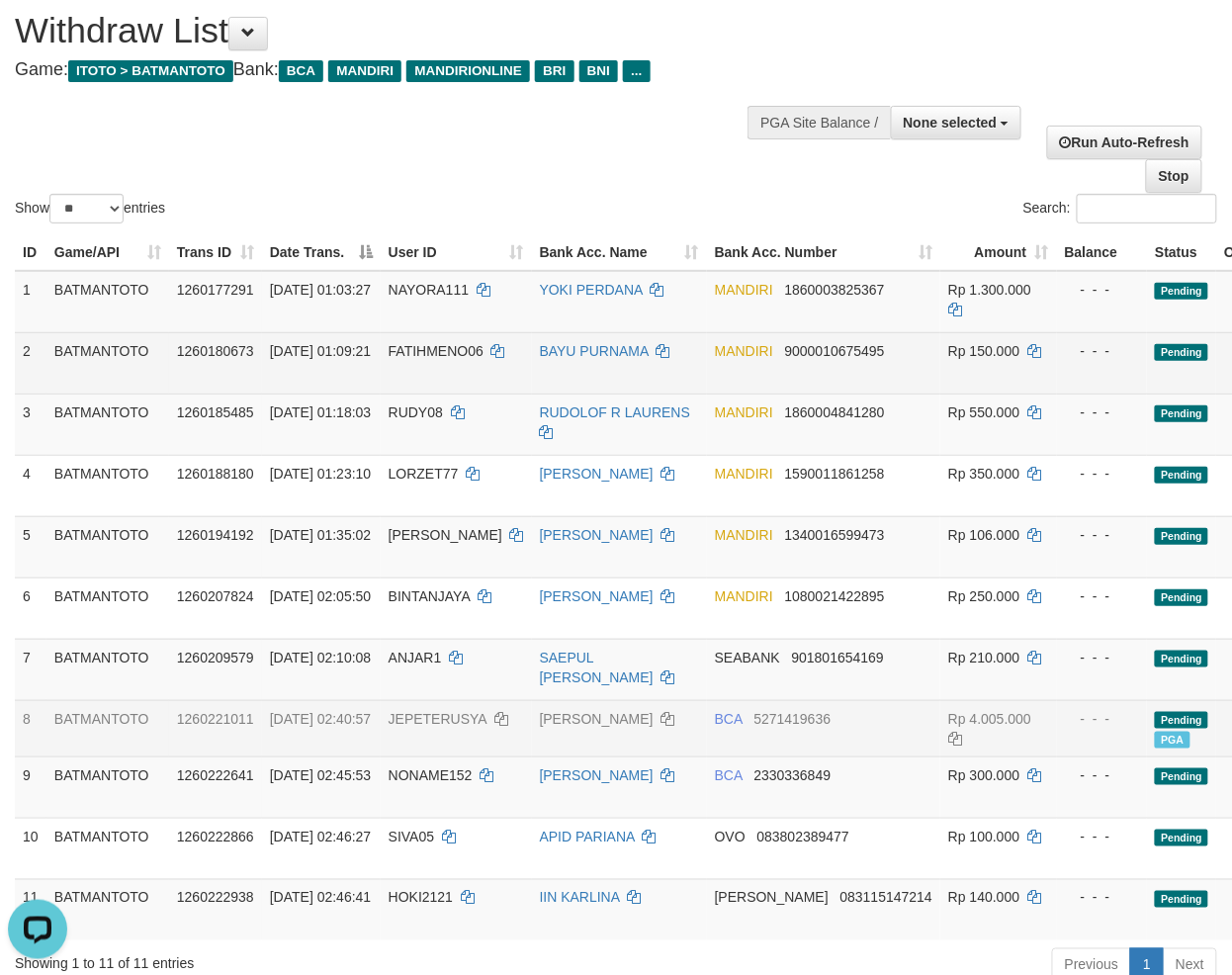 scroll, scrollTop: 0, scrollLeft: 0, axis: both 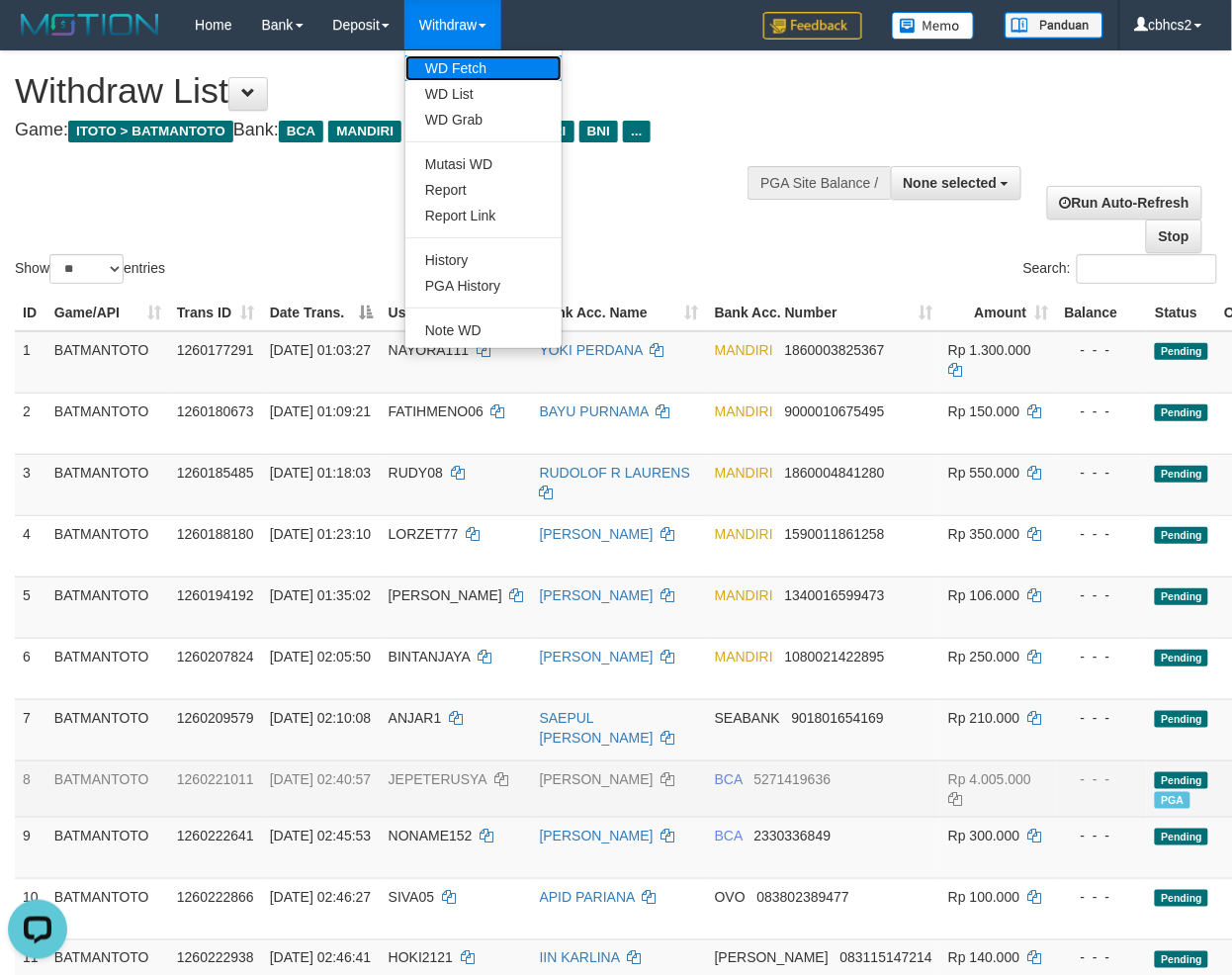 click on "WD Fetch" at bounding box center (484, 68) 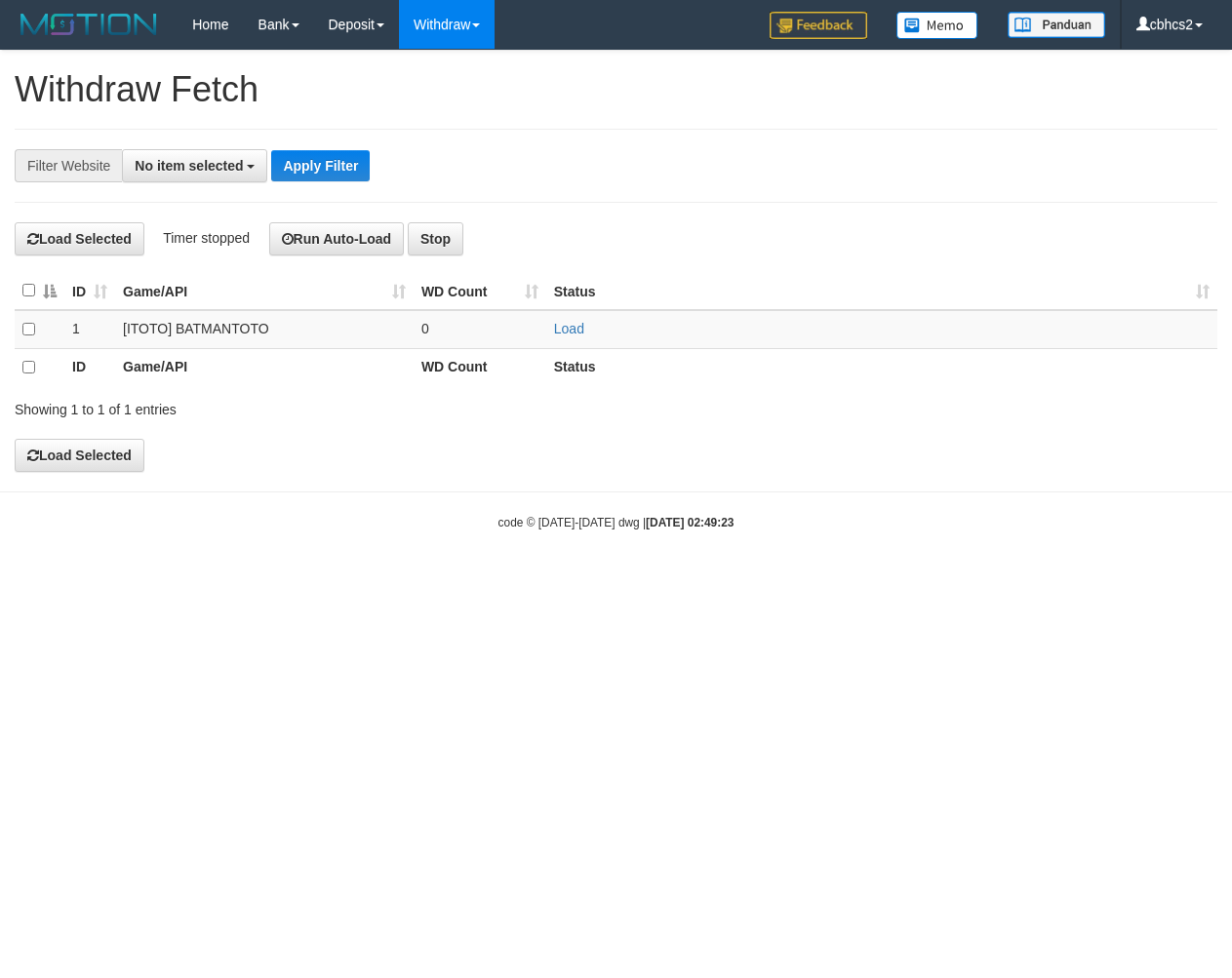 select 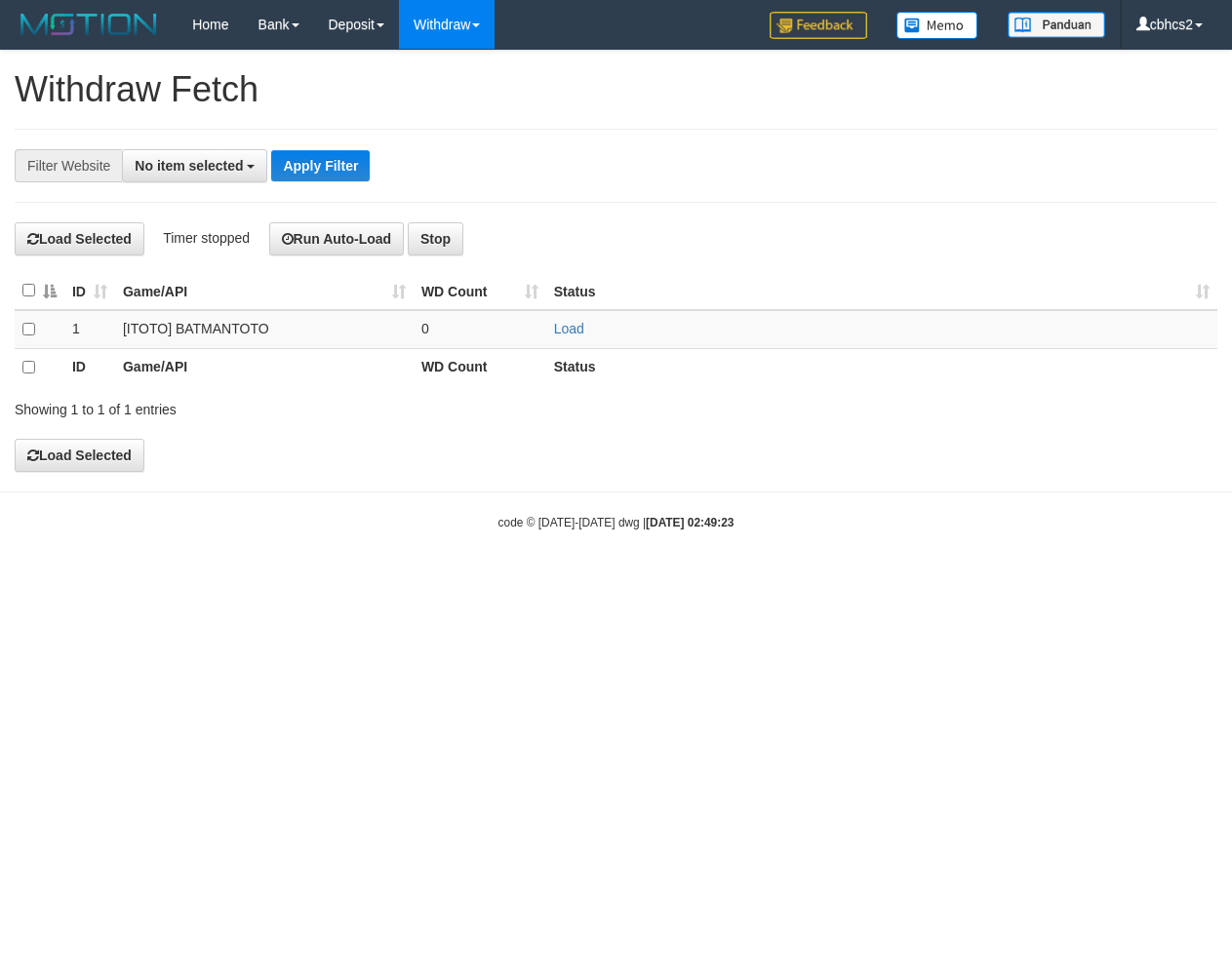 scroll, scrollTop: 0, scrollLeft: 0, axis: both 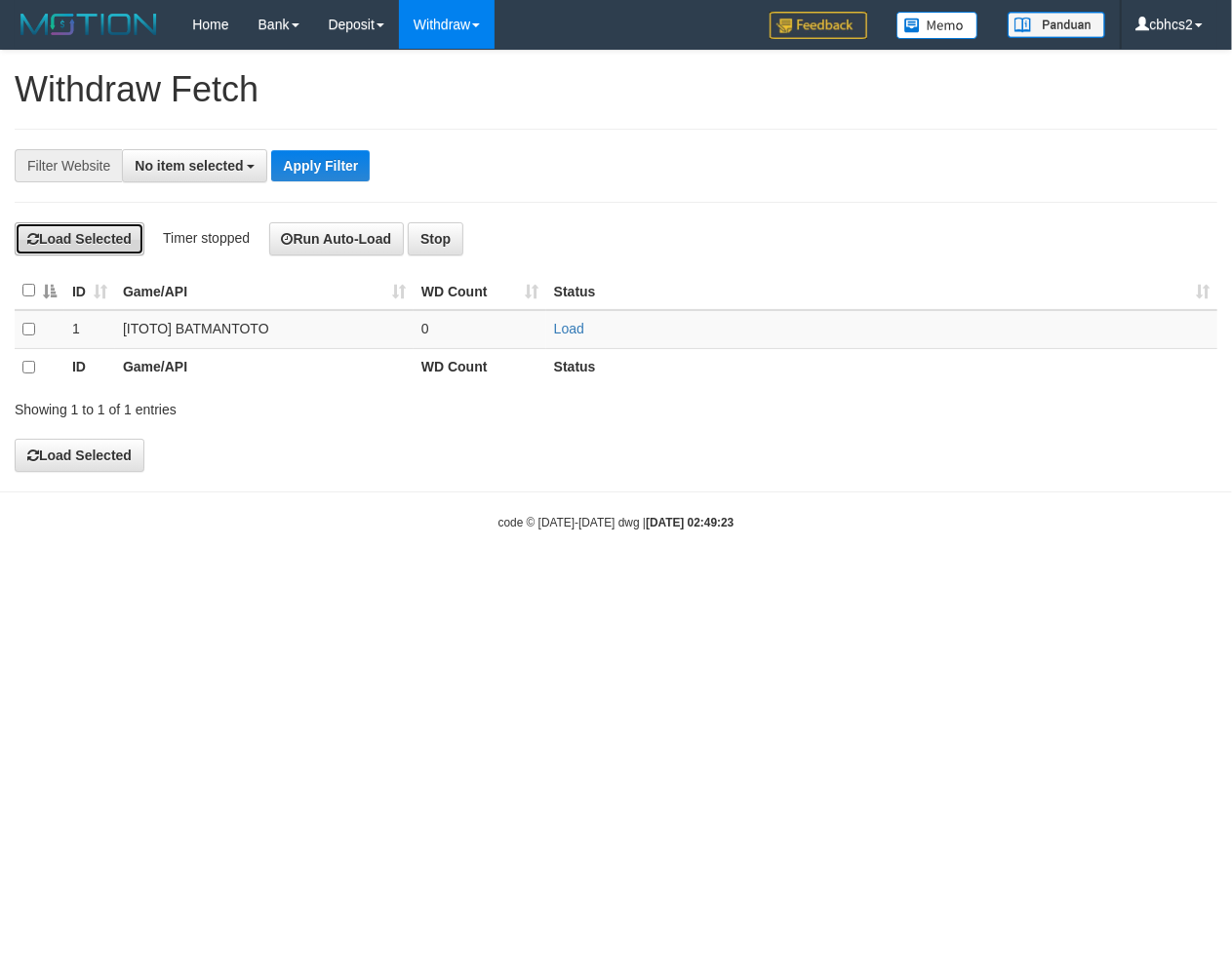 click on "Load Selected" at bounding box center (79, 239) 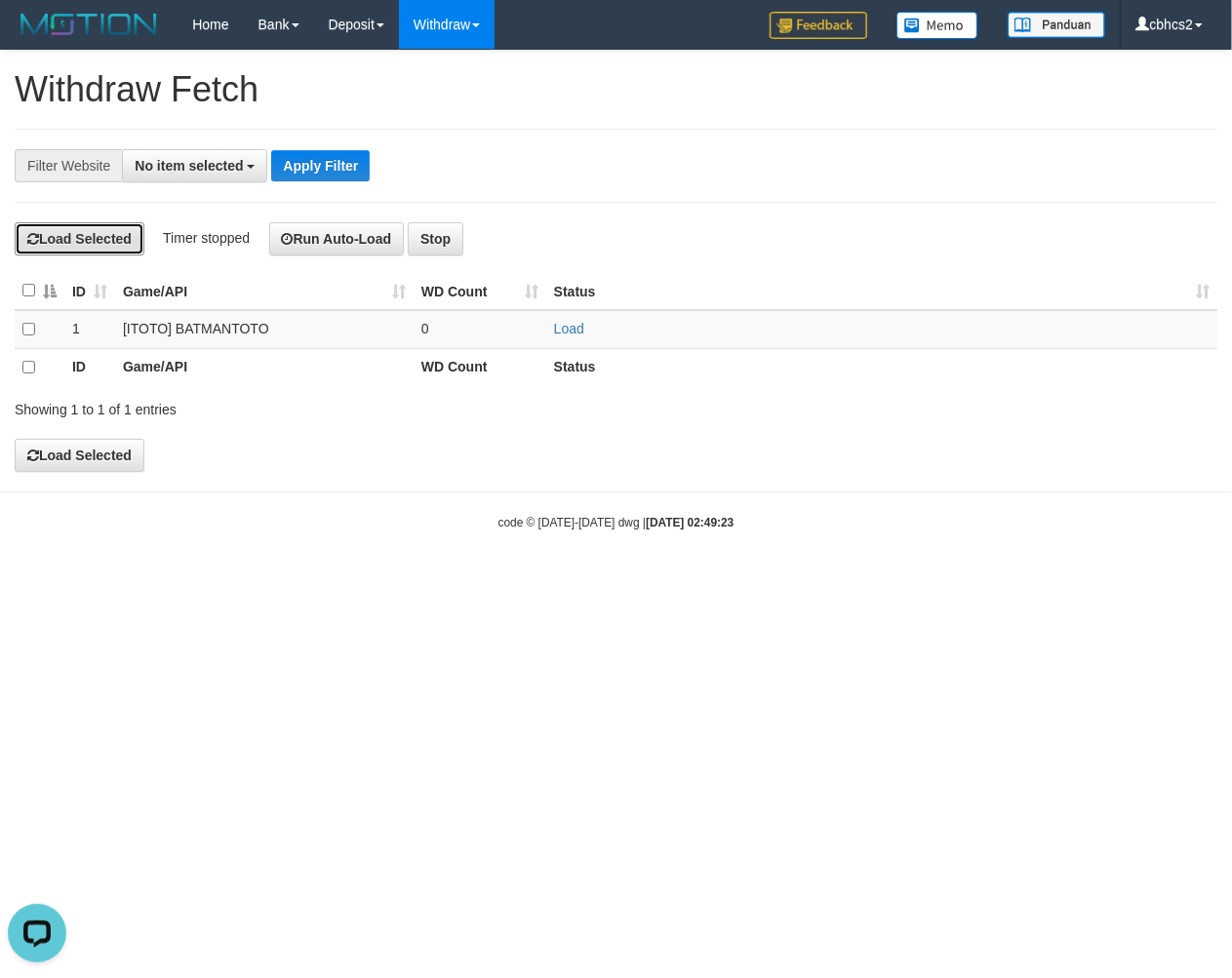 scroll, scrollTop: 0, scrollLeft: 0, axis: both 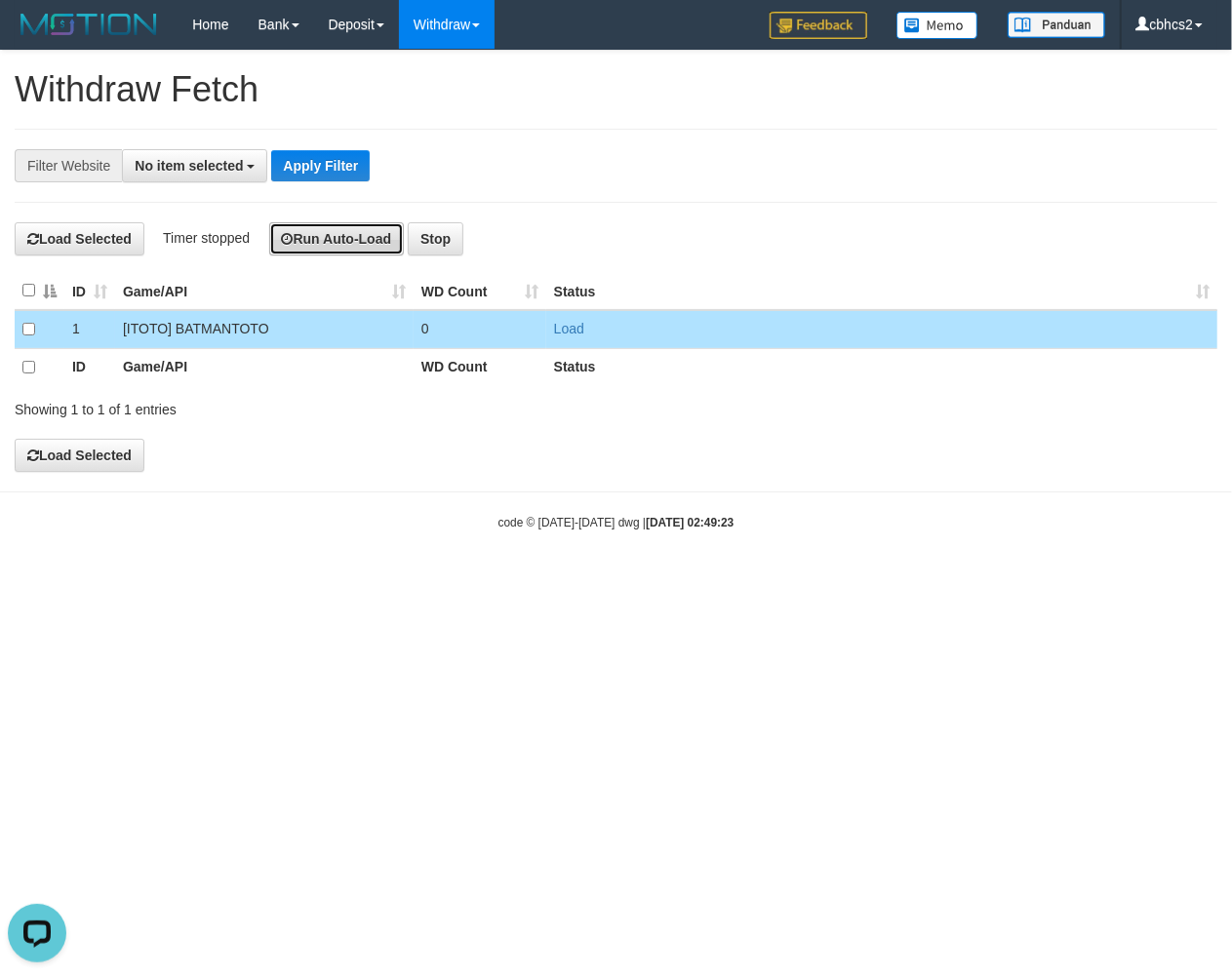 click on "Run Auto-Load" at bounding box center (337, 239) 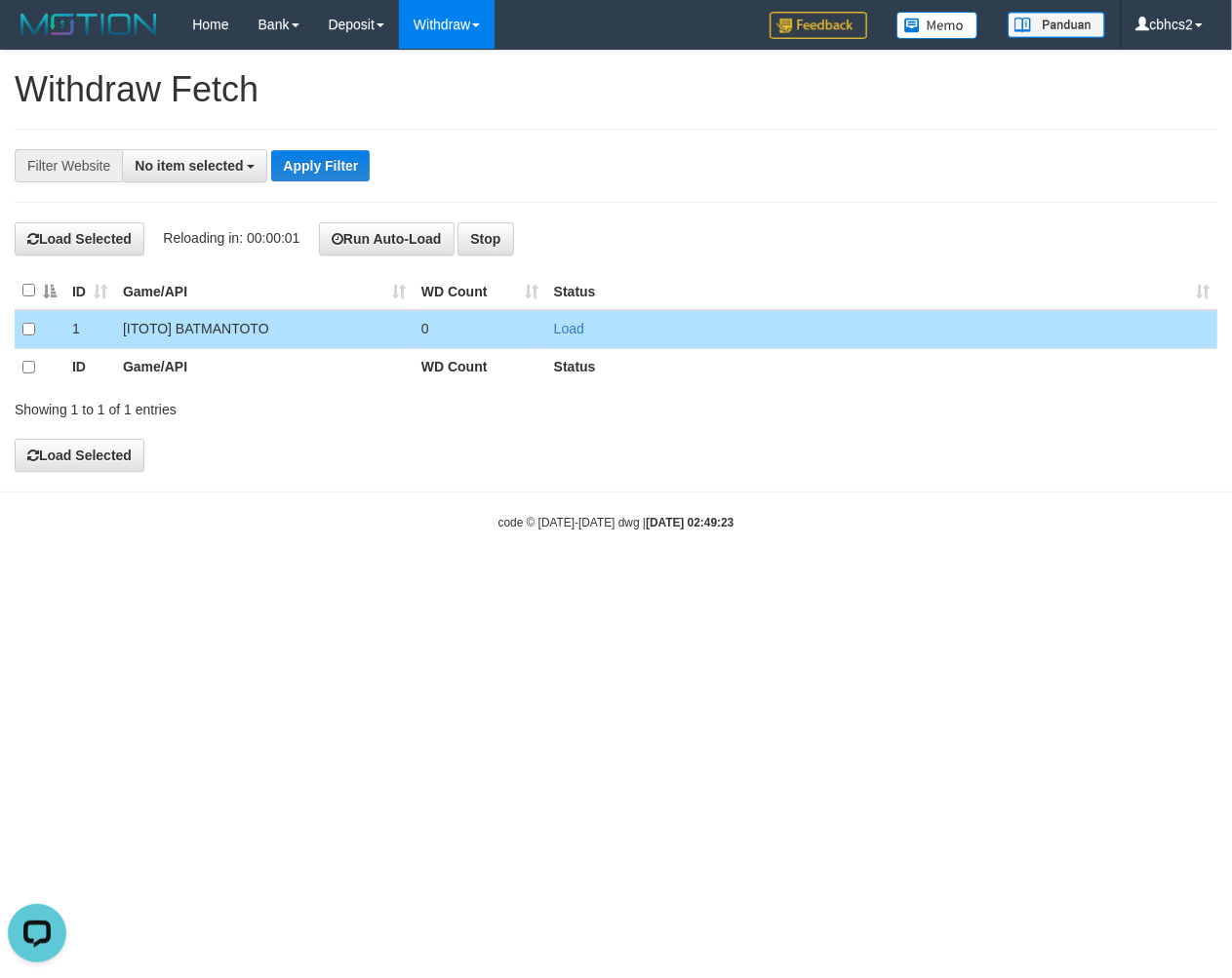 click on "Toggle navigation
Home
Bank
Account List
Load
By Website
Group
[ITOTO]													BATMANTOTO
Mutasi Bank
Search
Sync
Note Mutasi
Deposit
DPS Fetch
DPS List
History
PGA History
Note DPS -" at bounding box center [616, 290] 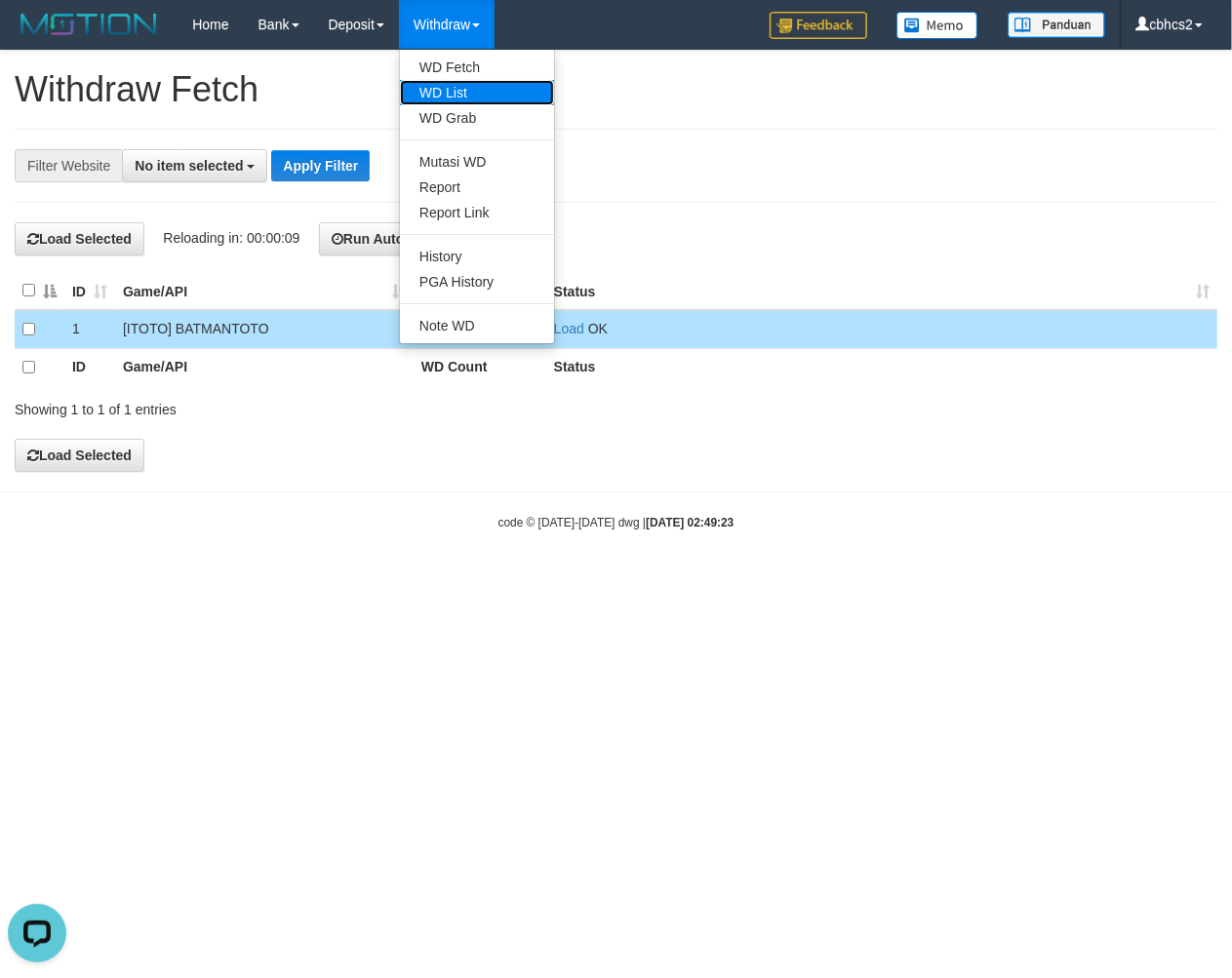 click on "WD List" at bounding box center [477, 93] 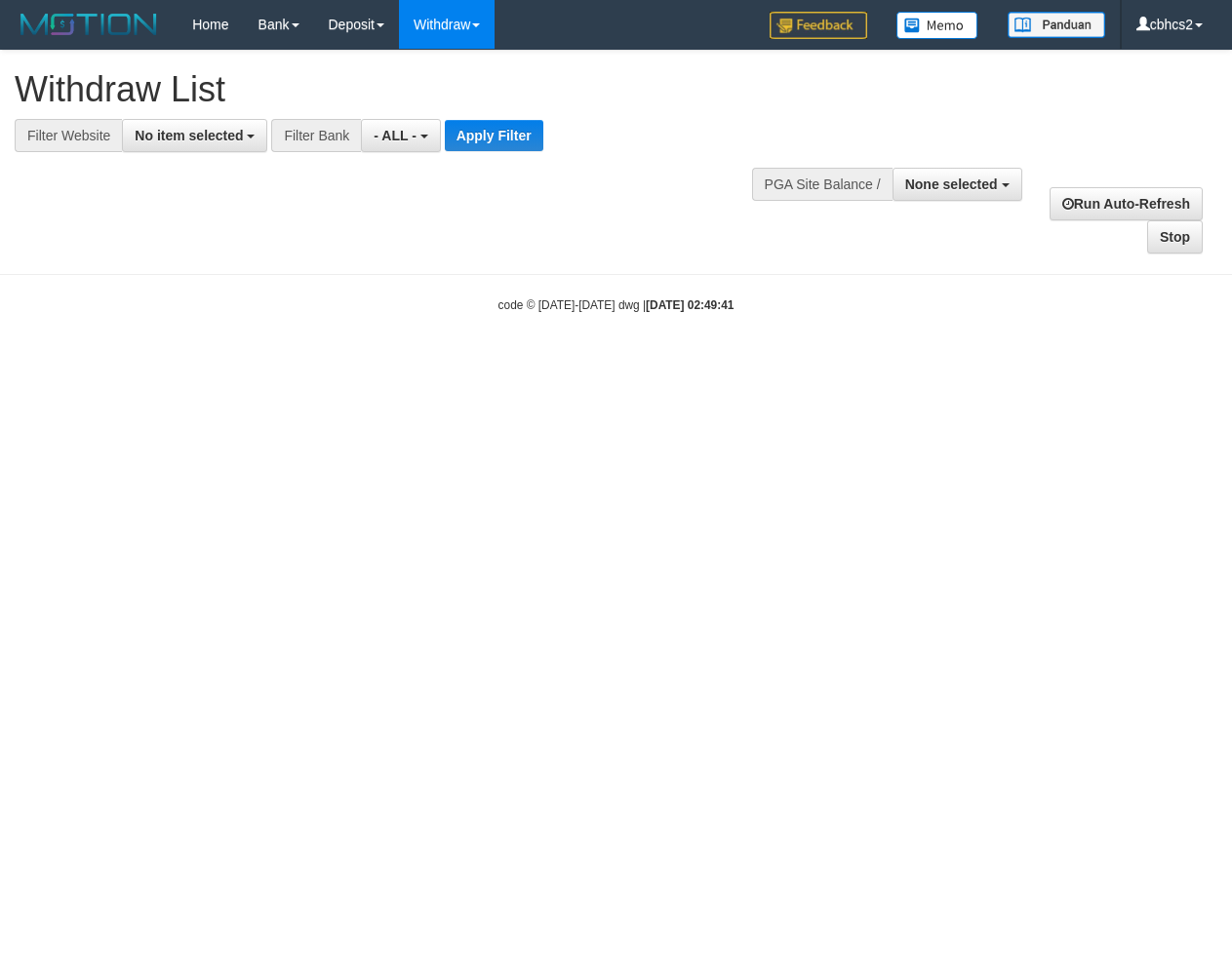 select 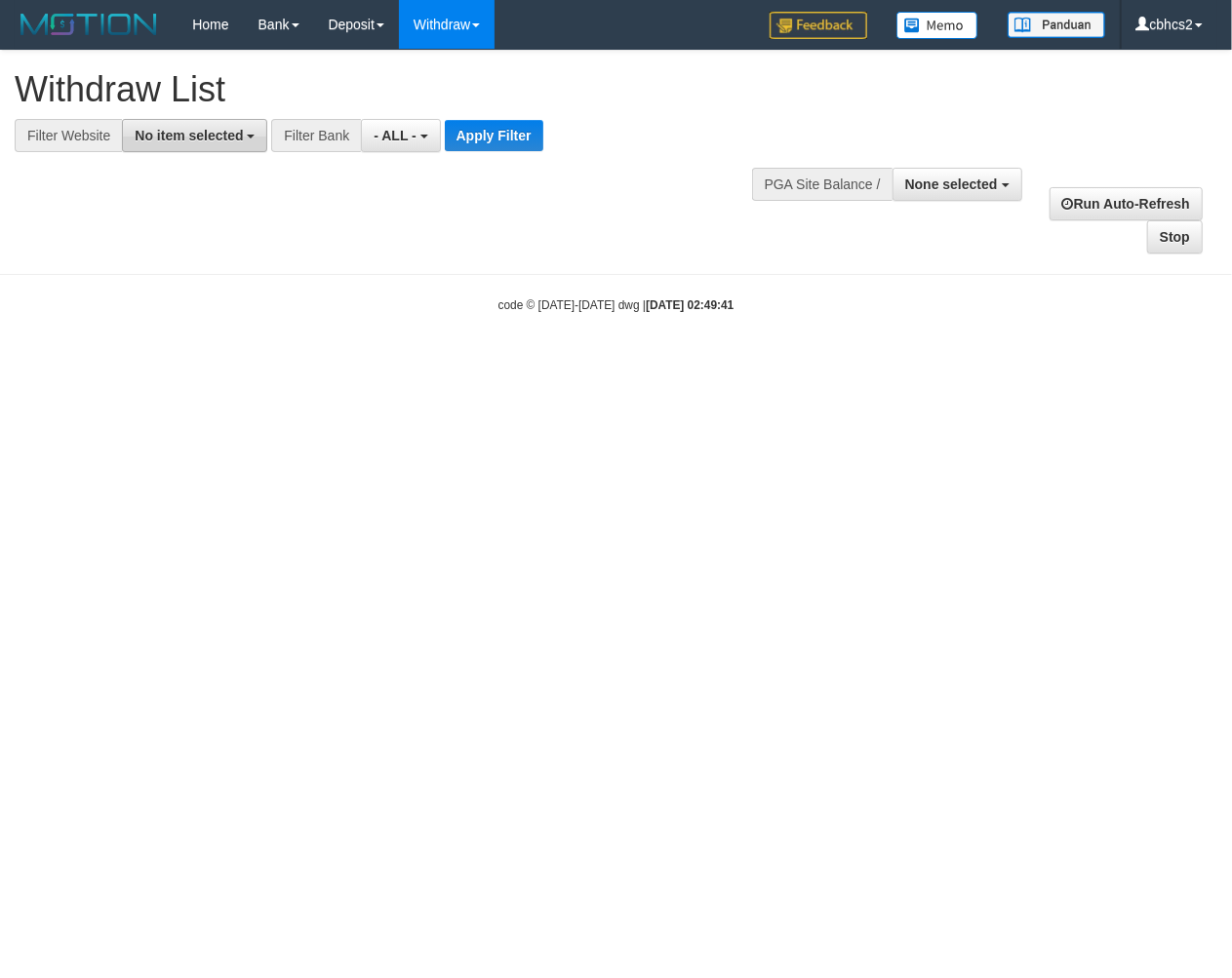 click on "No item selected" at bounding box center [188, 136] 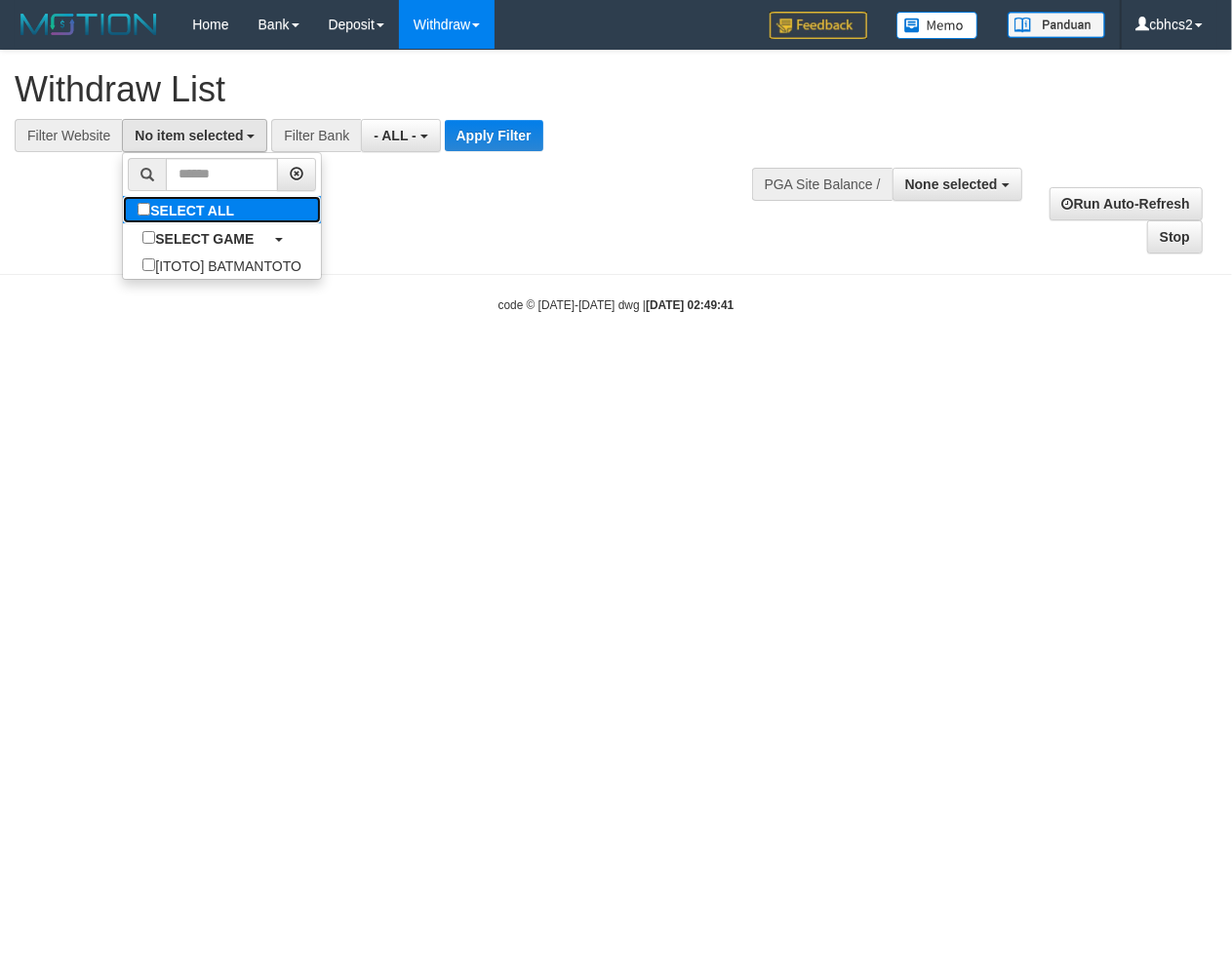 click on "SELECT ALL" at bounding box center [188, 210] 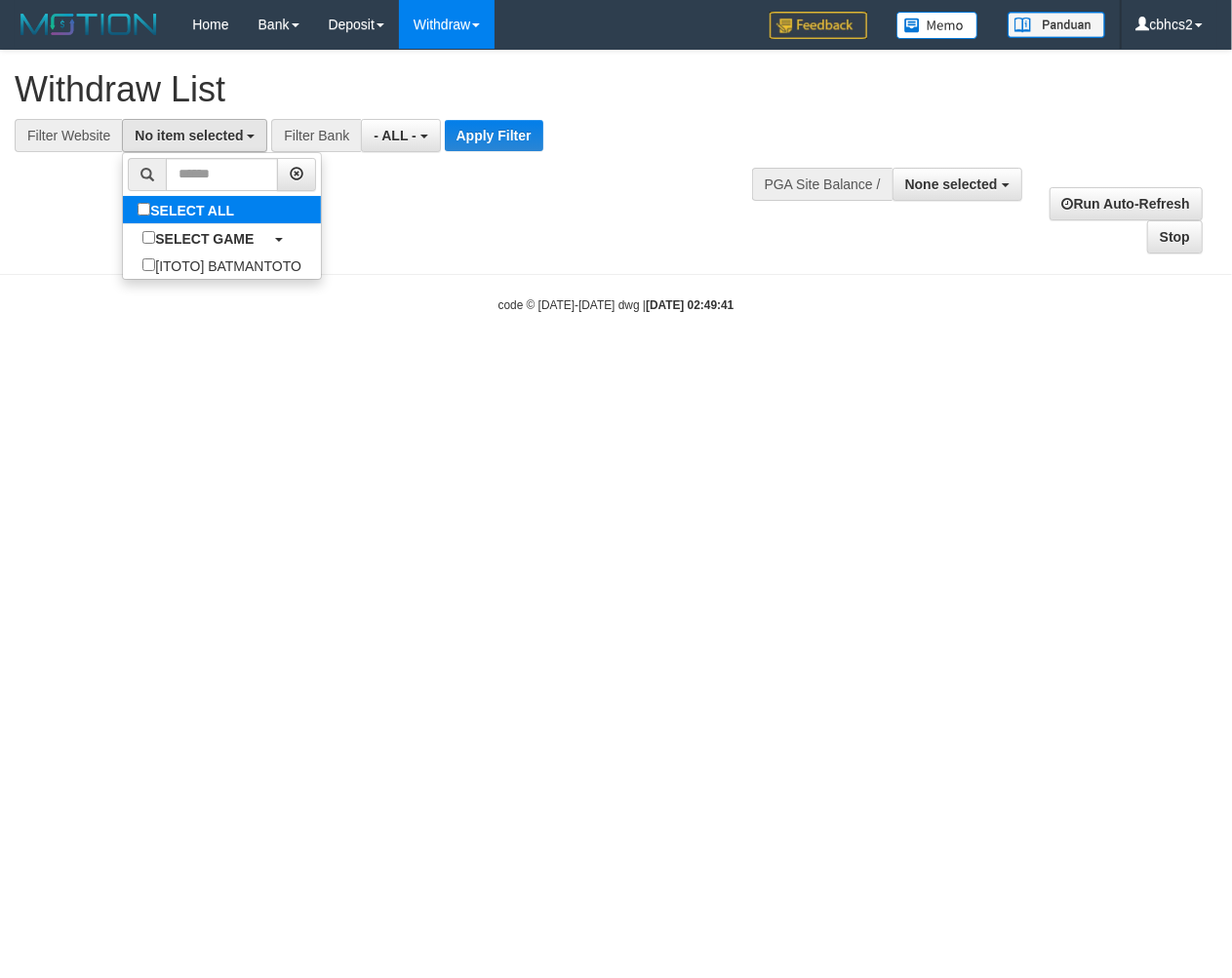 select on "****" 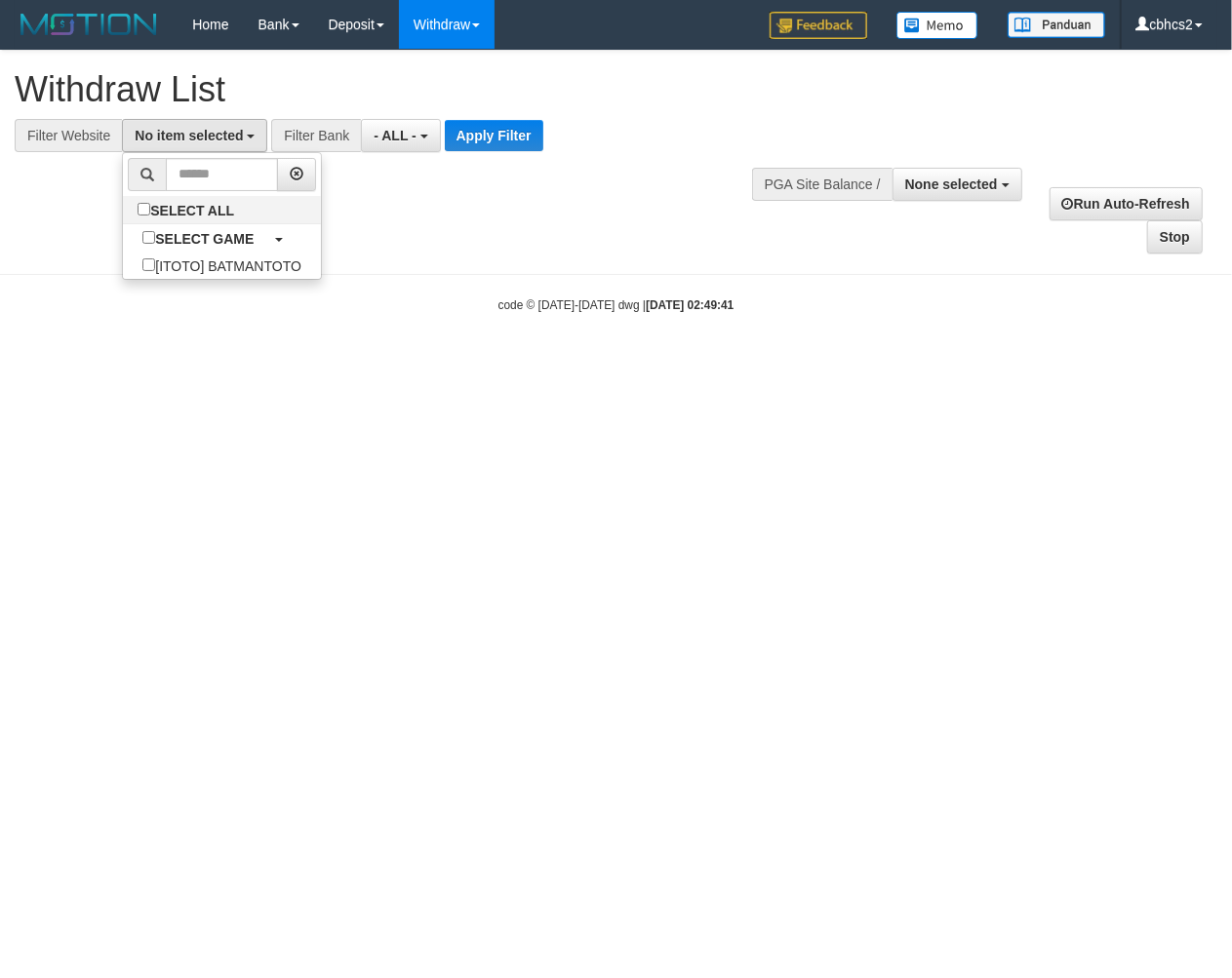 scroll, scrollTop: 17, scrollLeft: 0, axis: vertical 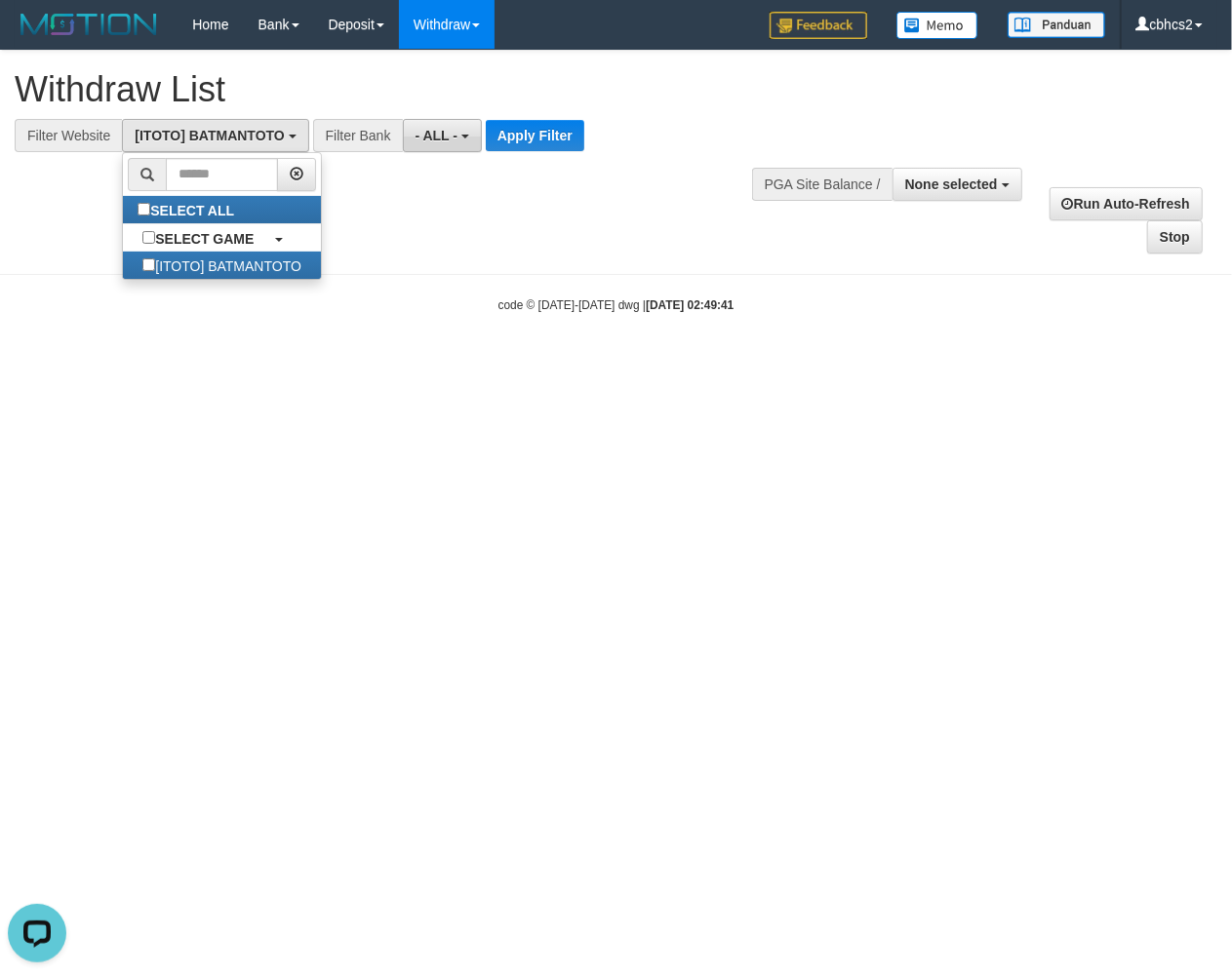 click on "- ALL -" at bounding box center (437, 136) 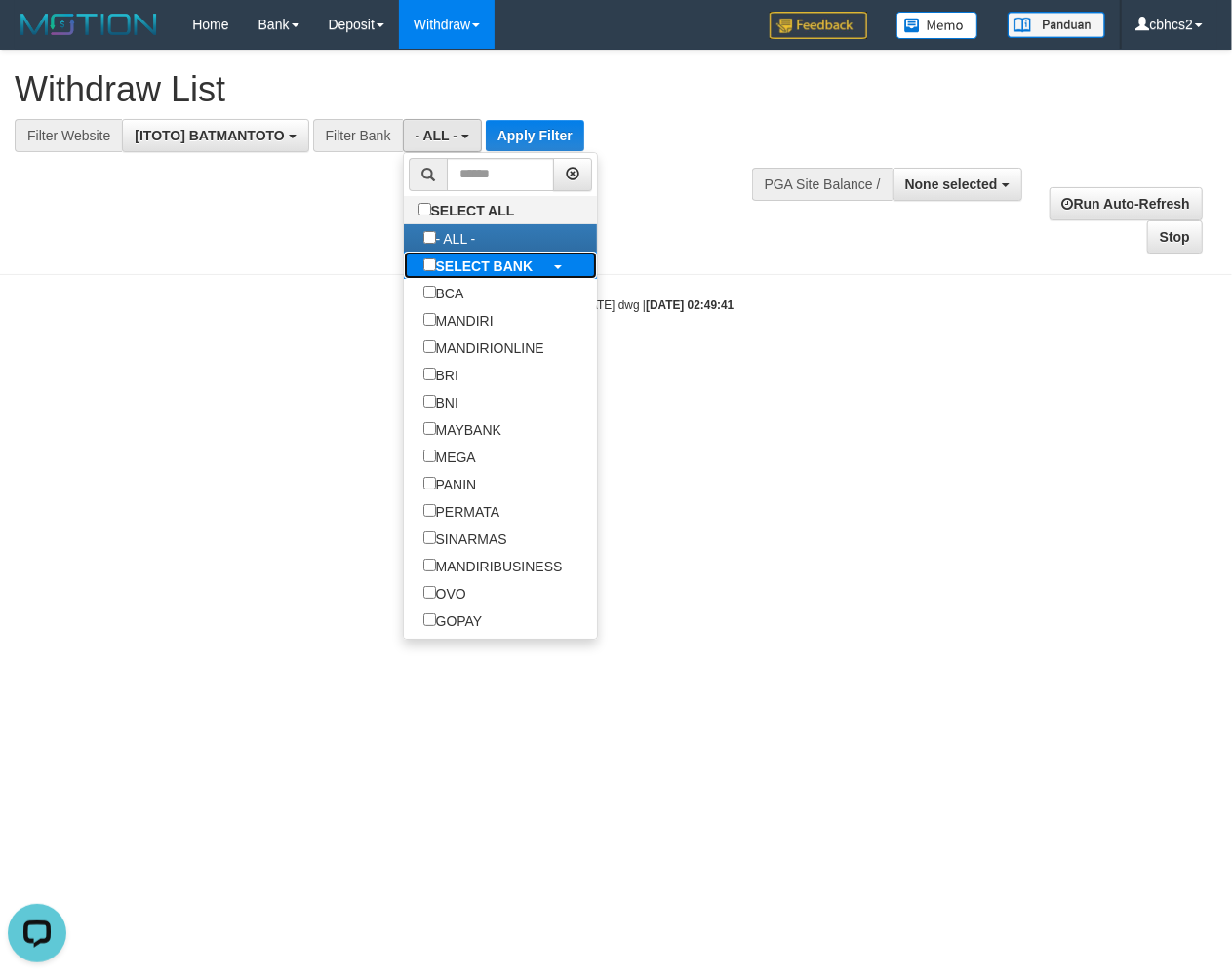 click on "SELECT BANK" at bounding box center [485, 266] 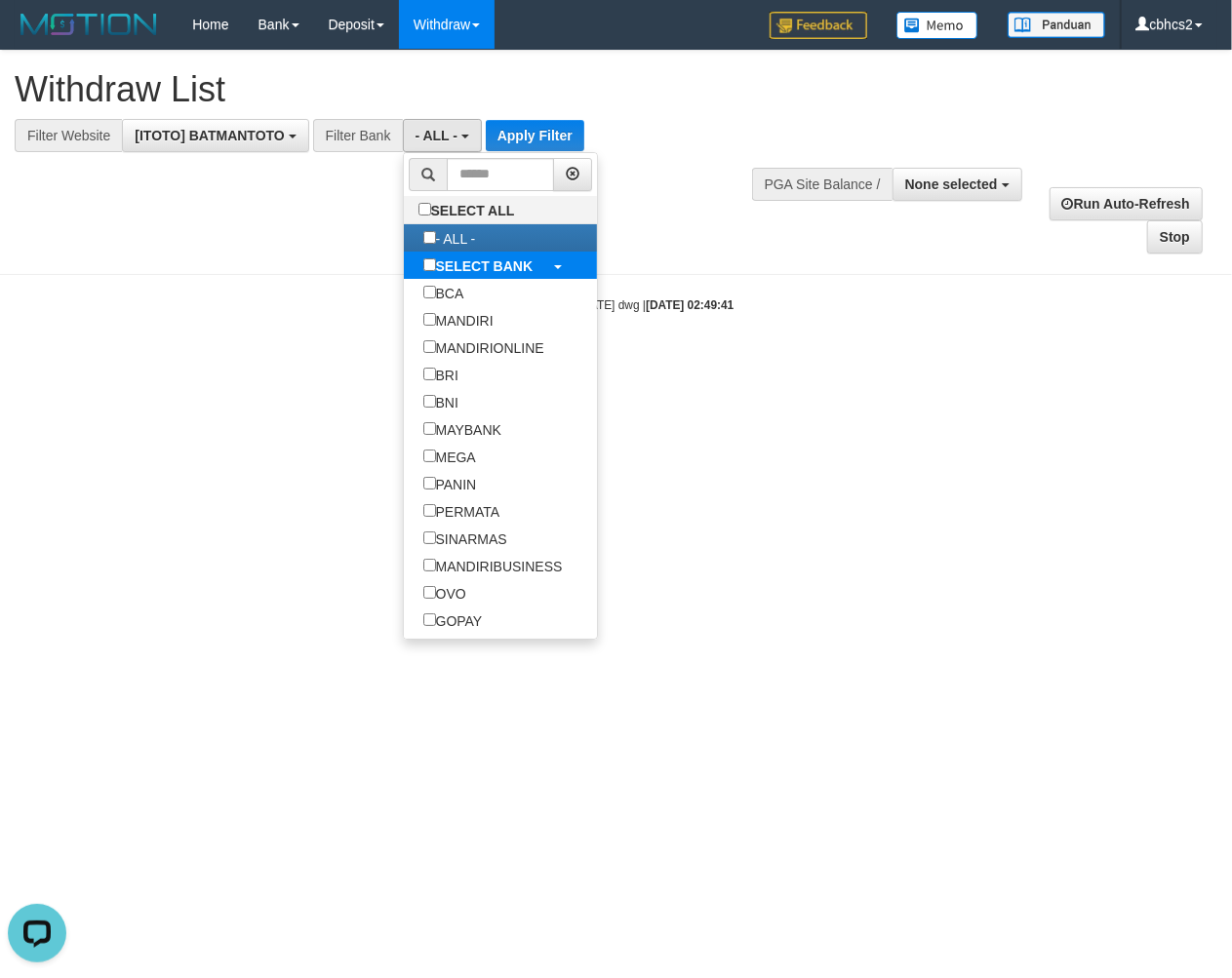 select on "***" 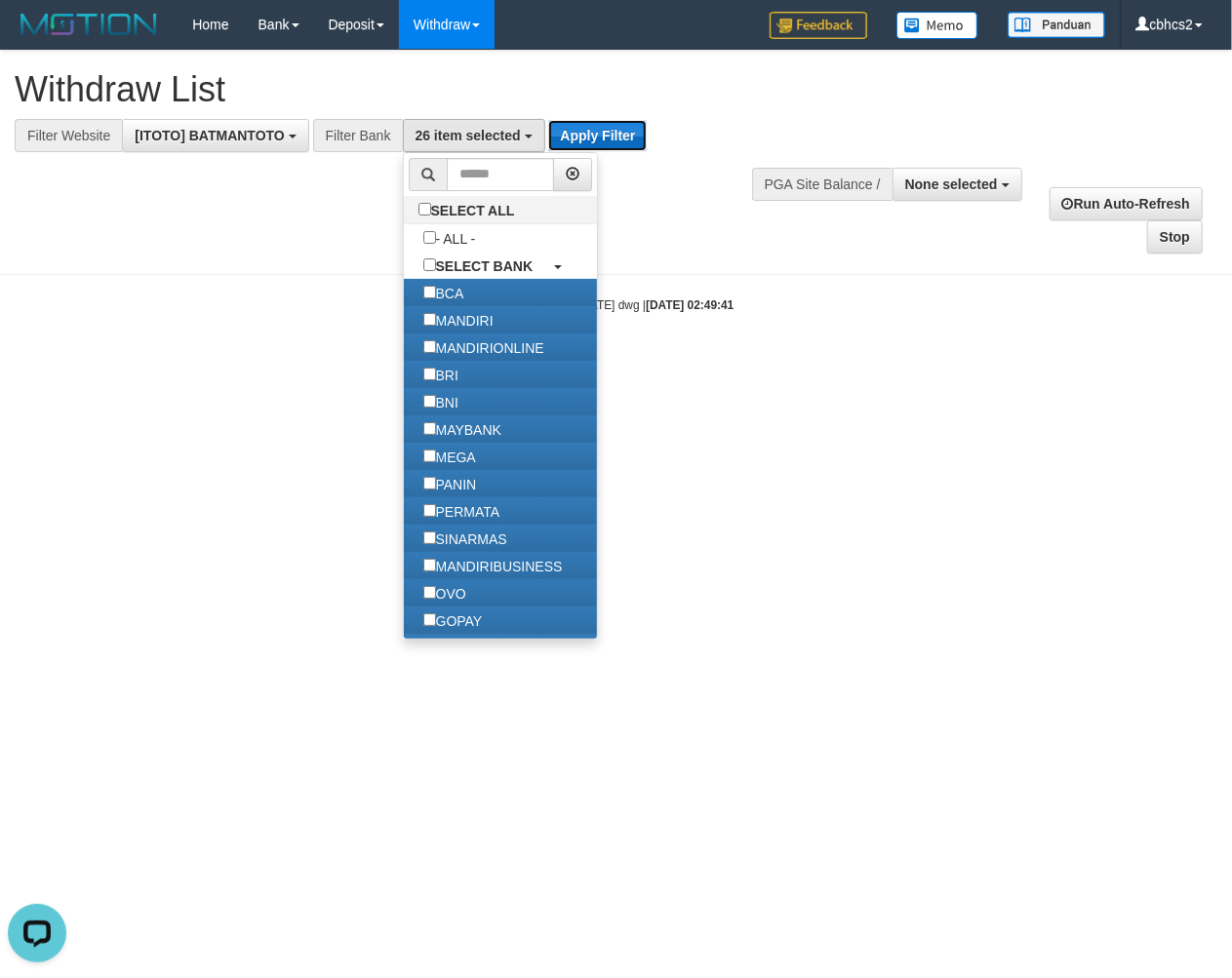 click on "Apply Filter" at bounding box center (597, 136) 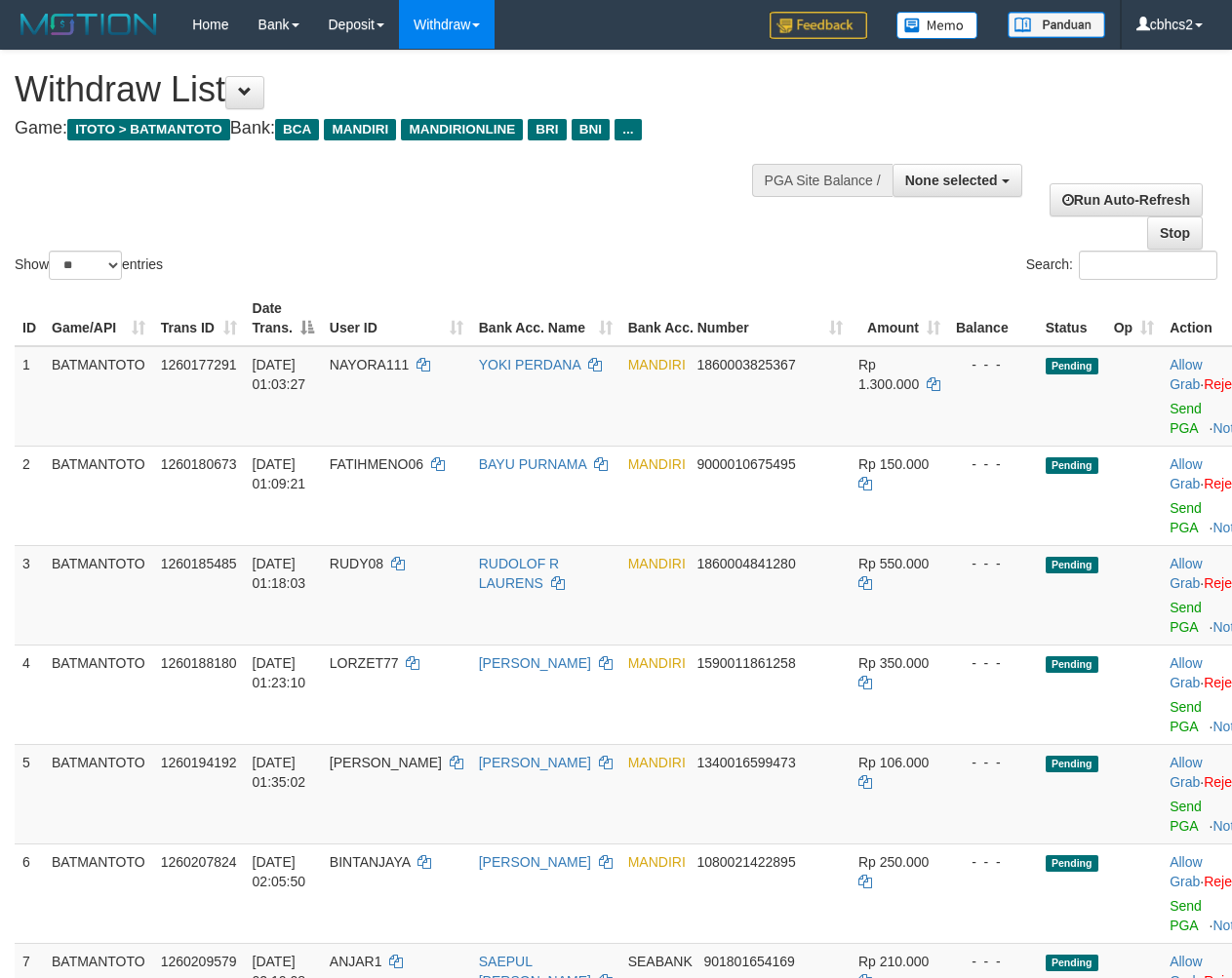 select 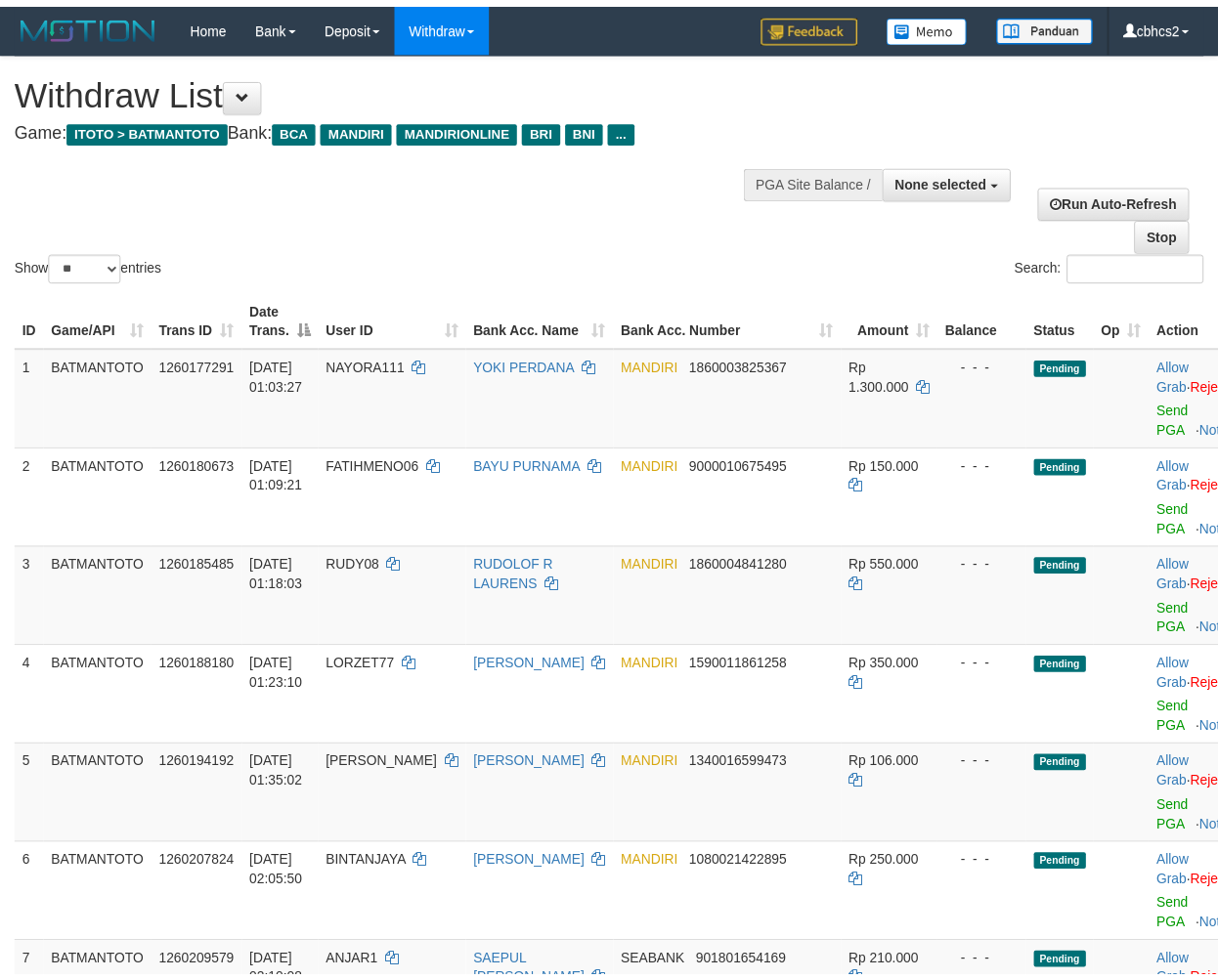 scroll, scrollTop: 0, scrollLeft: 0, axis: both 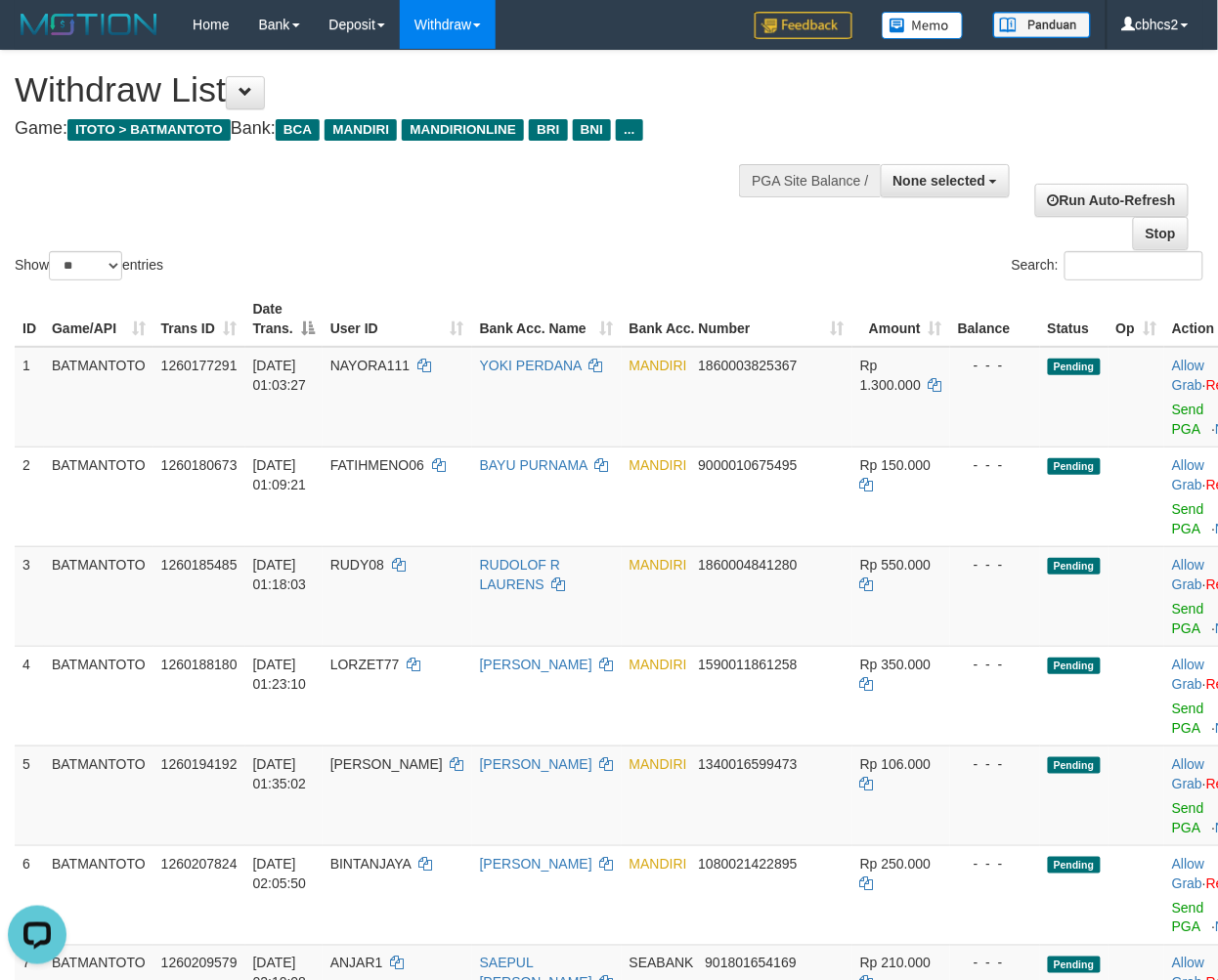 click on "Show  ** ** ** ***  entries Search:" at bounding box center [609, 167] 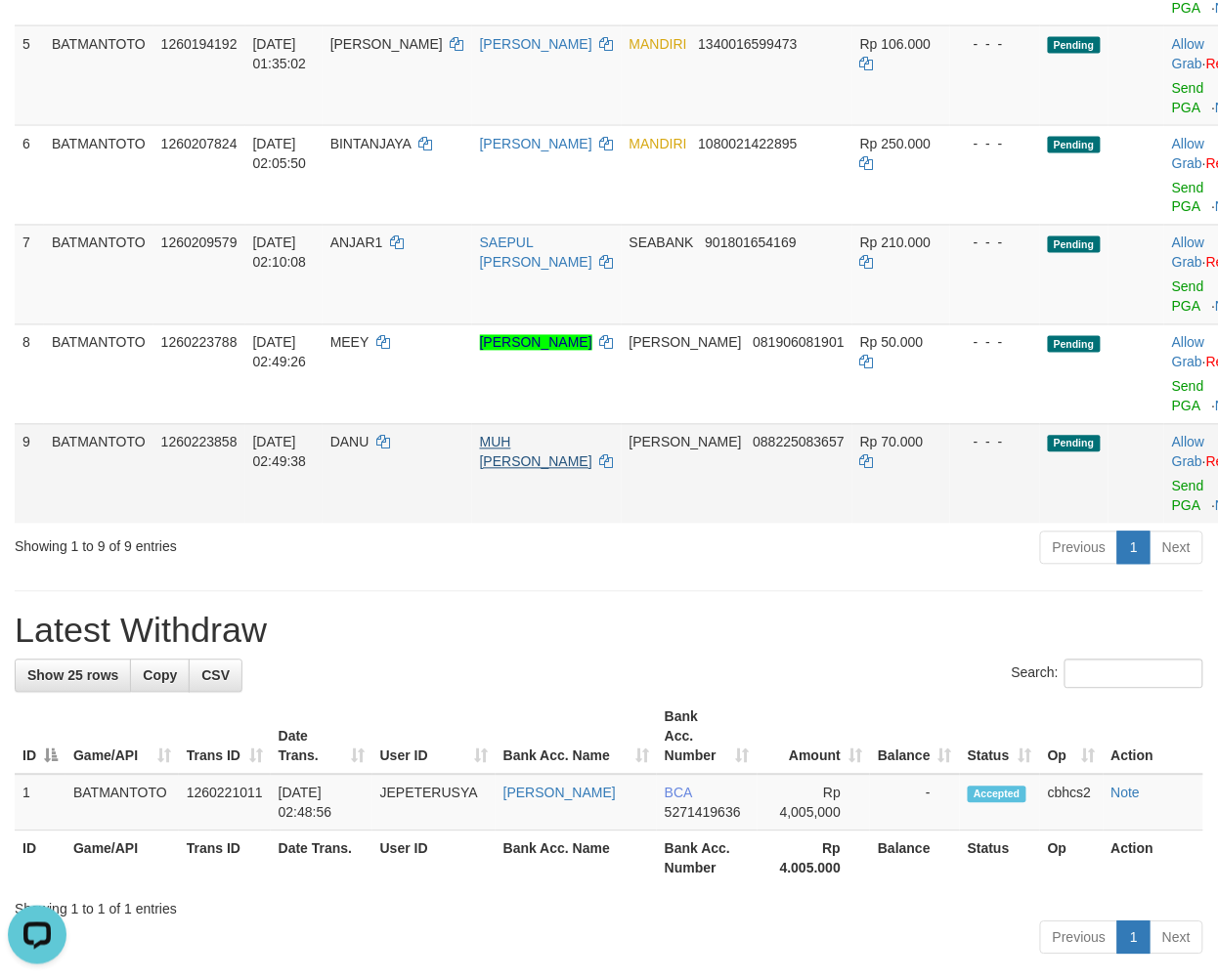 scroll, scrollTop: 812, scrollLeft: 0, axis: vertical 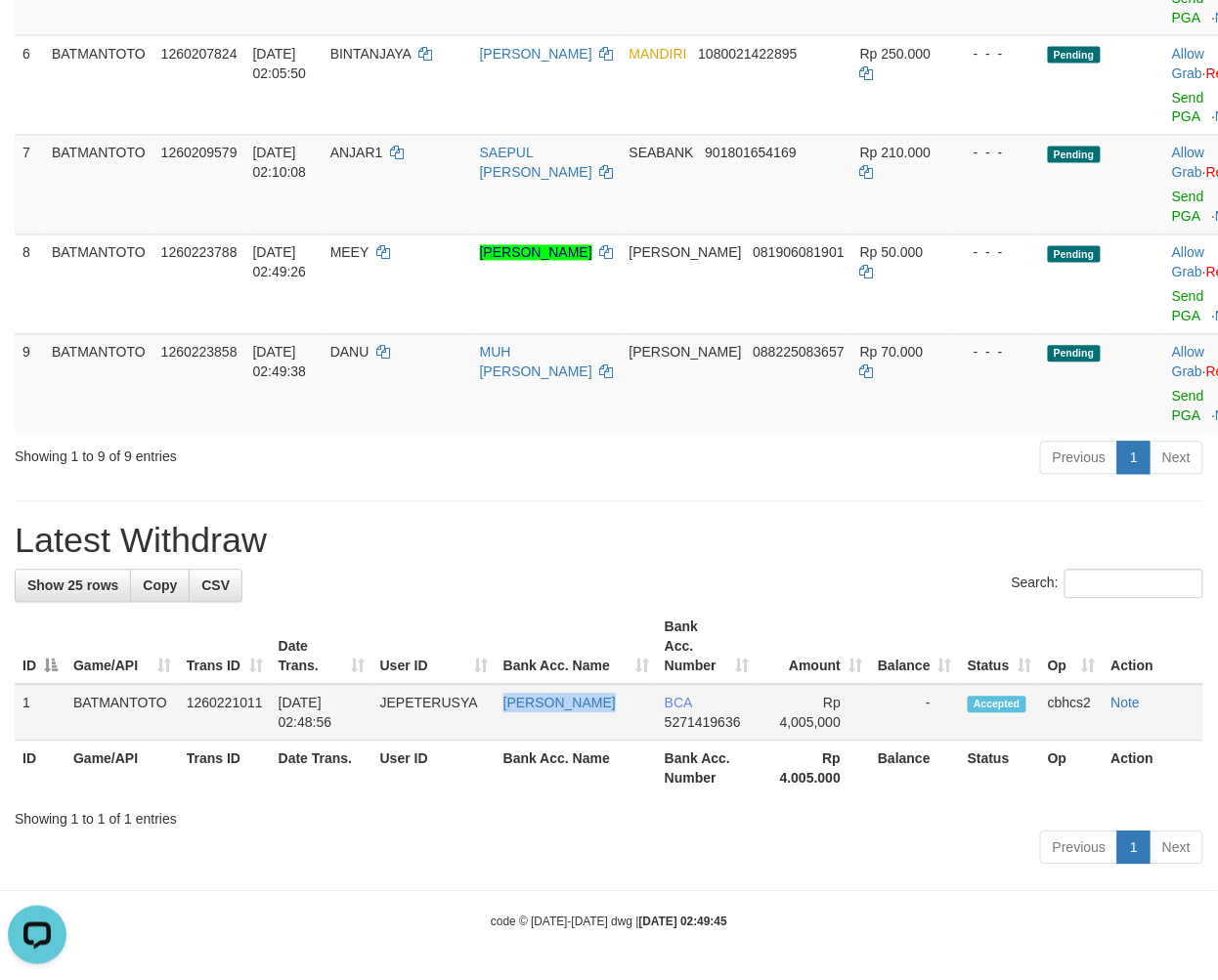 copy on "[PERSON_NAME]" 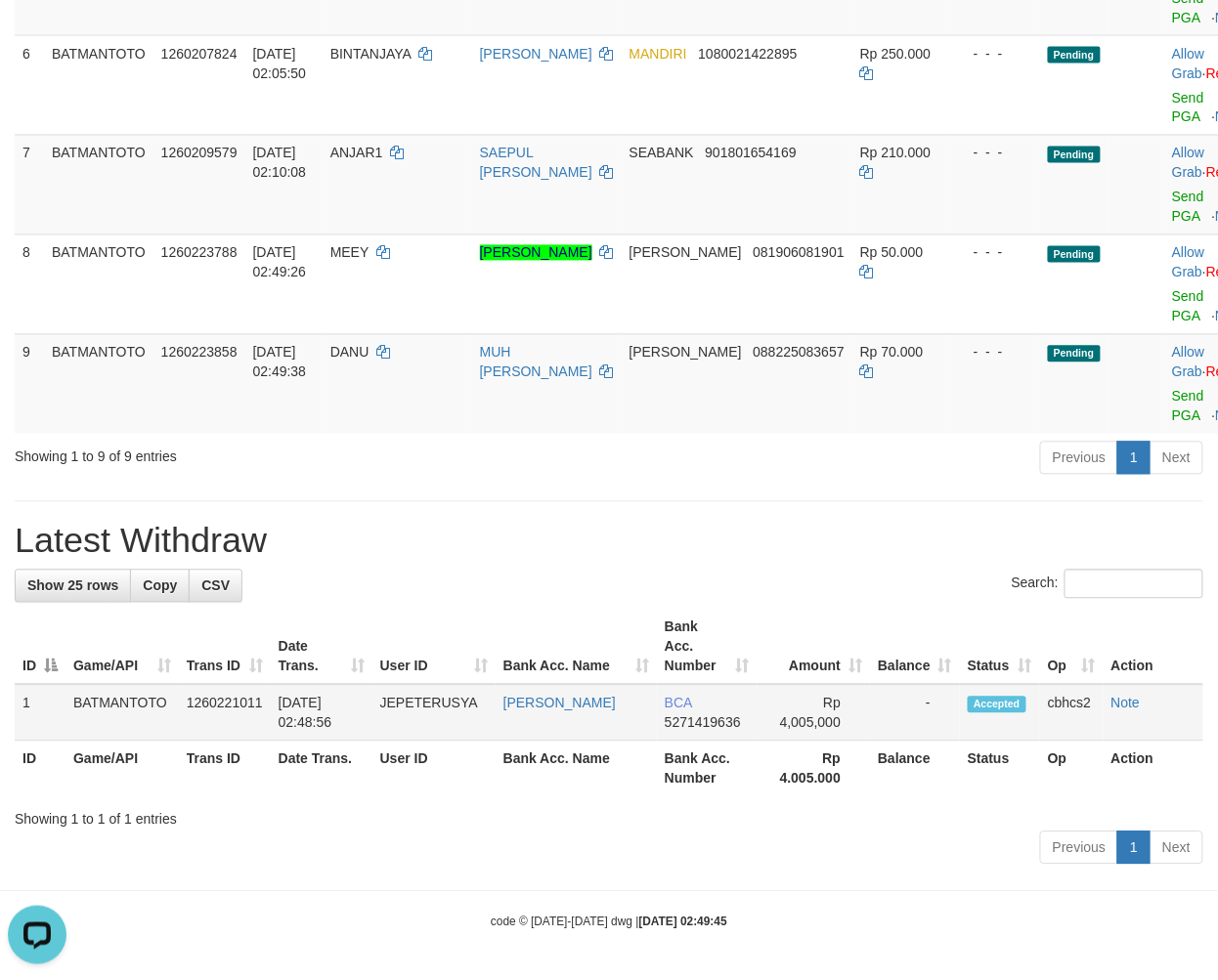 click on "JEPETERUSYA" at bounding box center (434, 713) 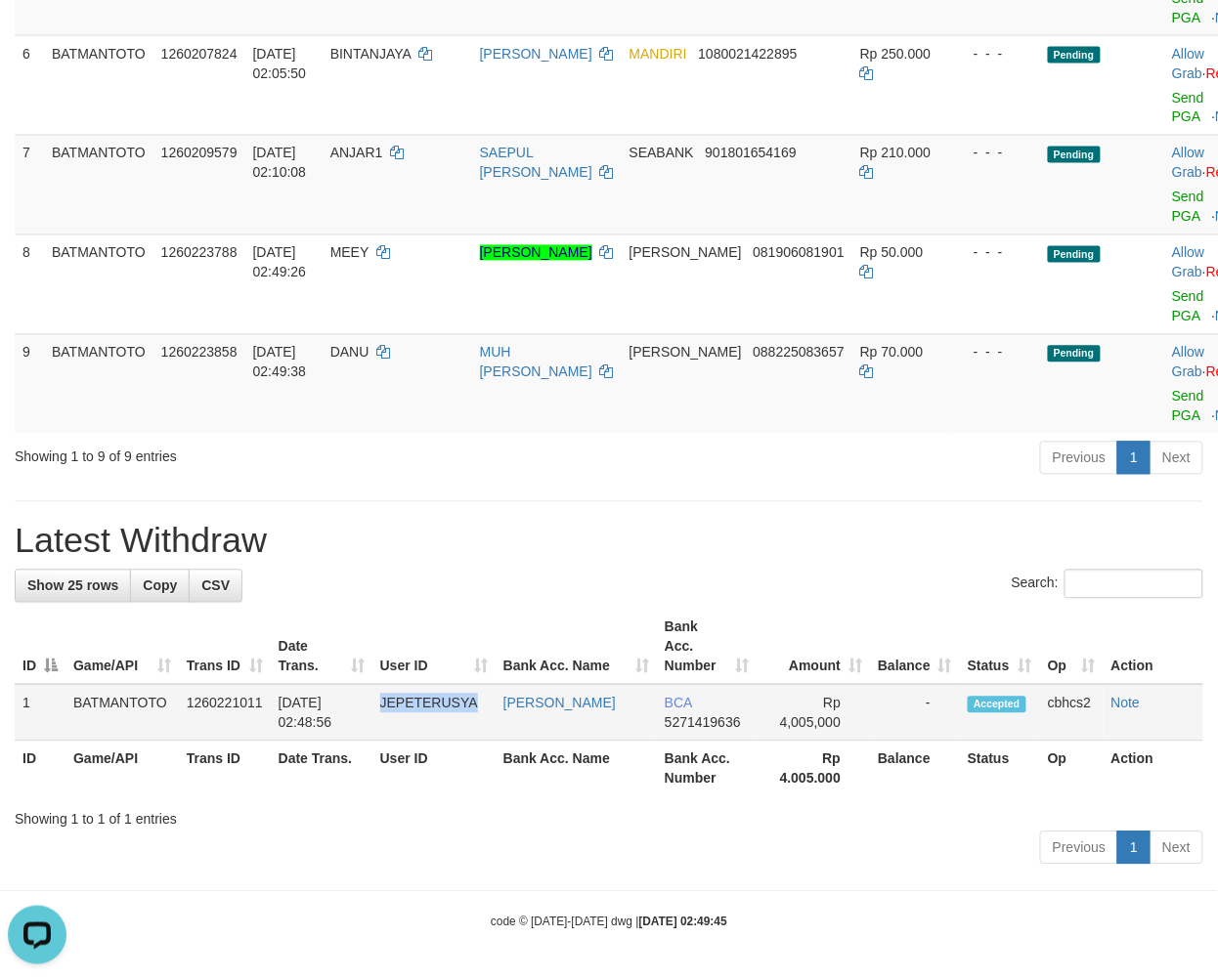 click on "JEPETERUSYA" at bounding box center [434, 713] 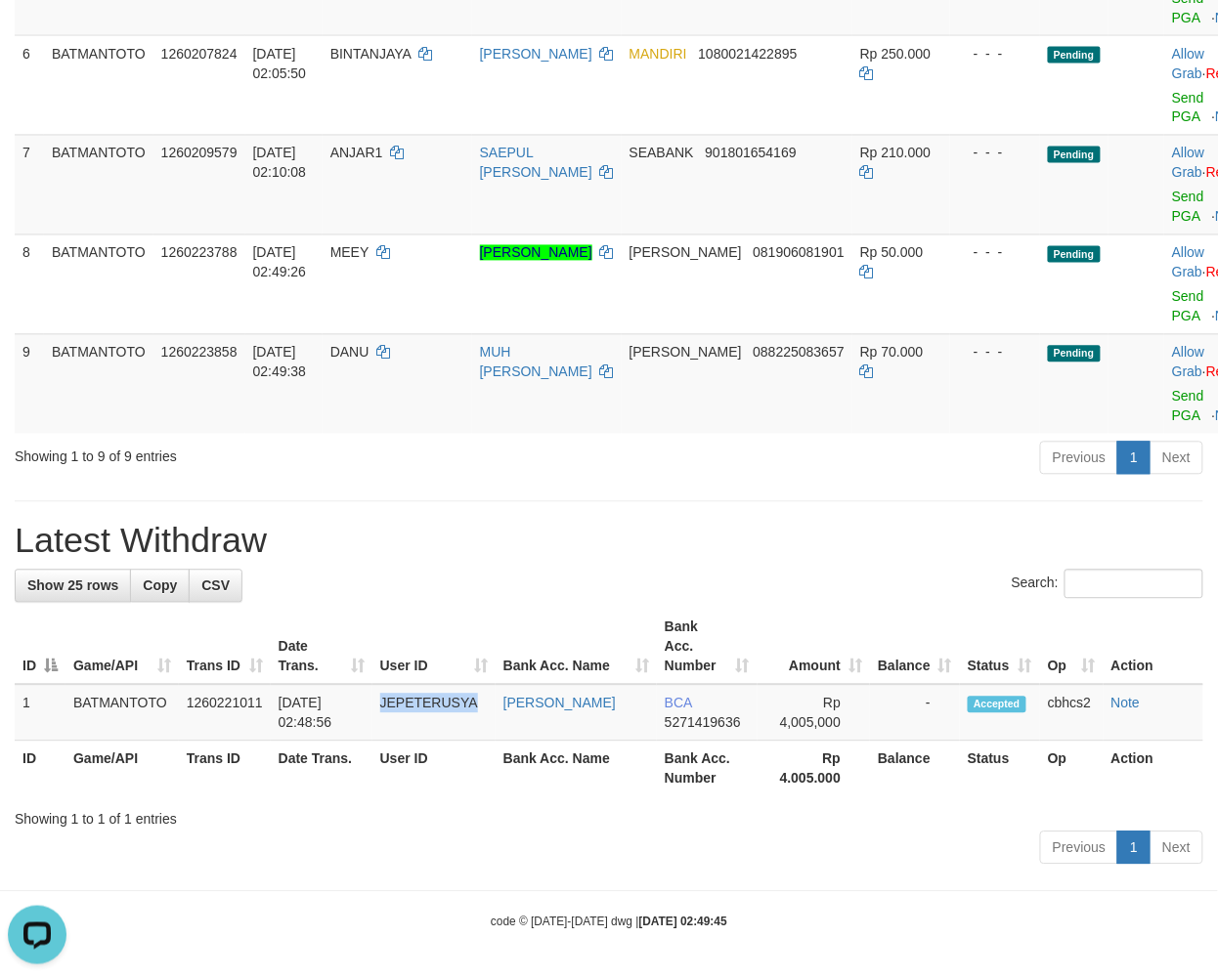 copy on "JEPETERUSYA" 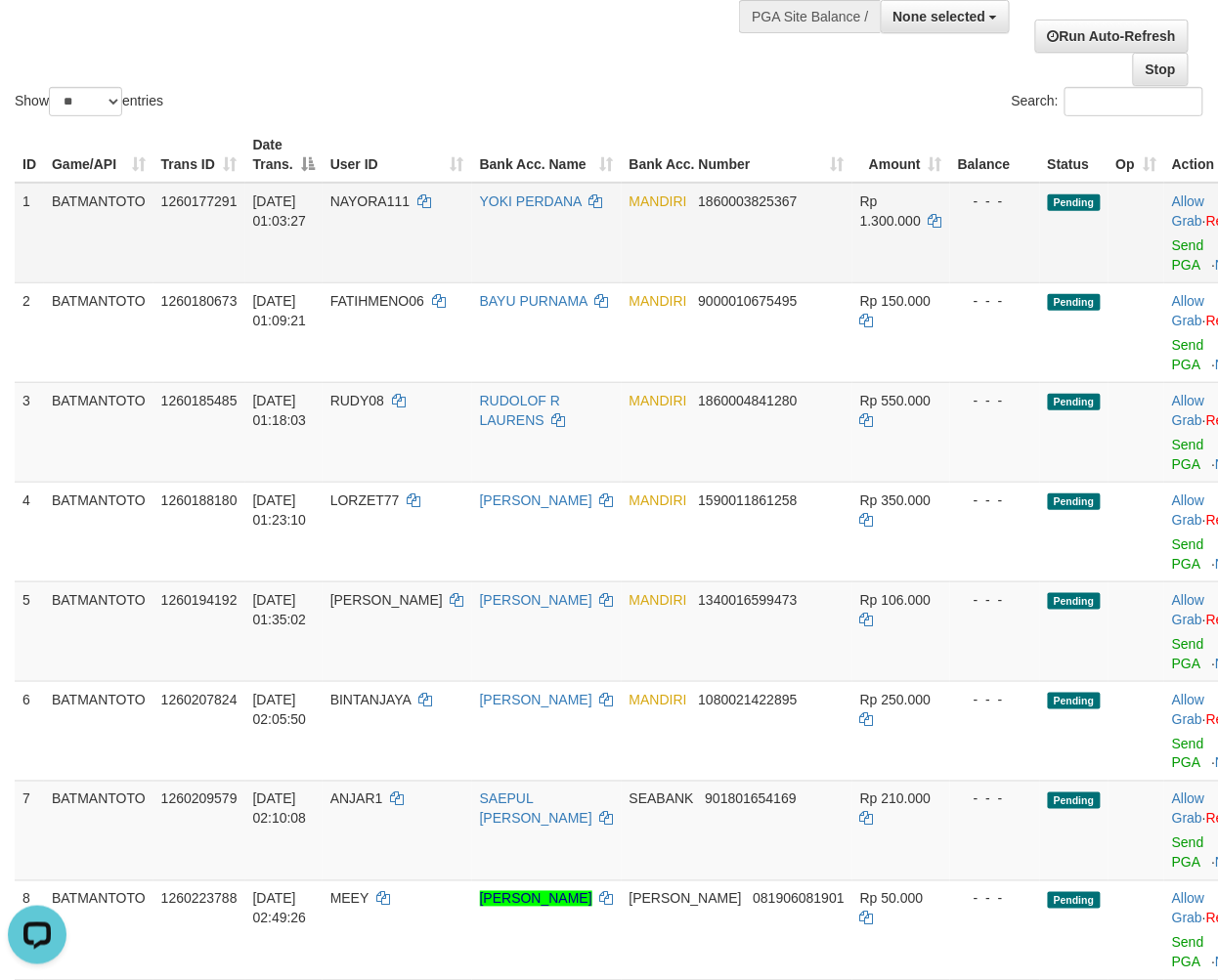 scroll, scrollTop: 0, scrollLeft: 0, axis: both 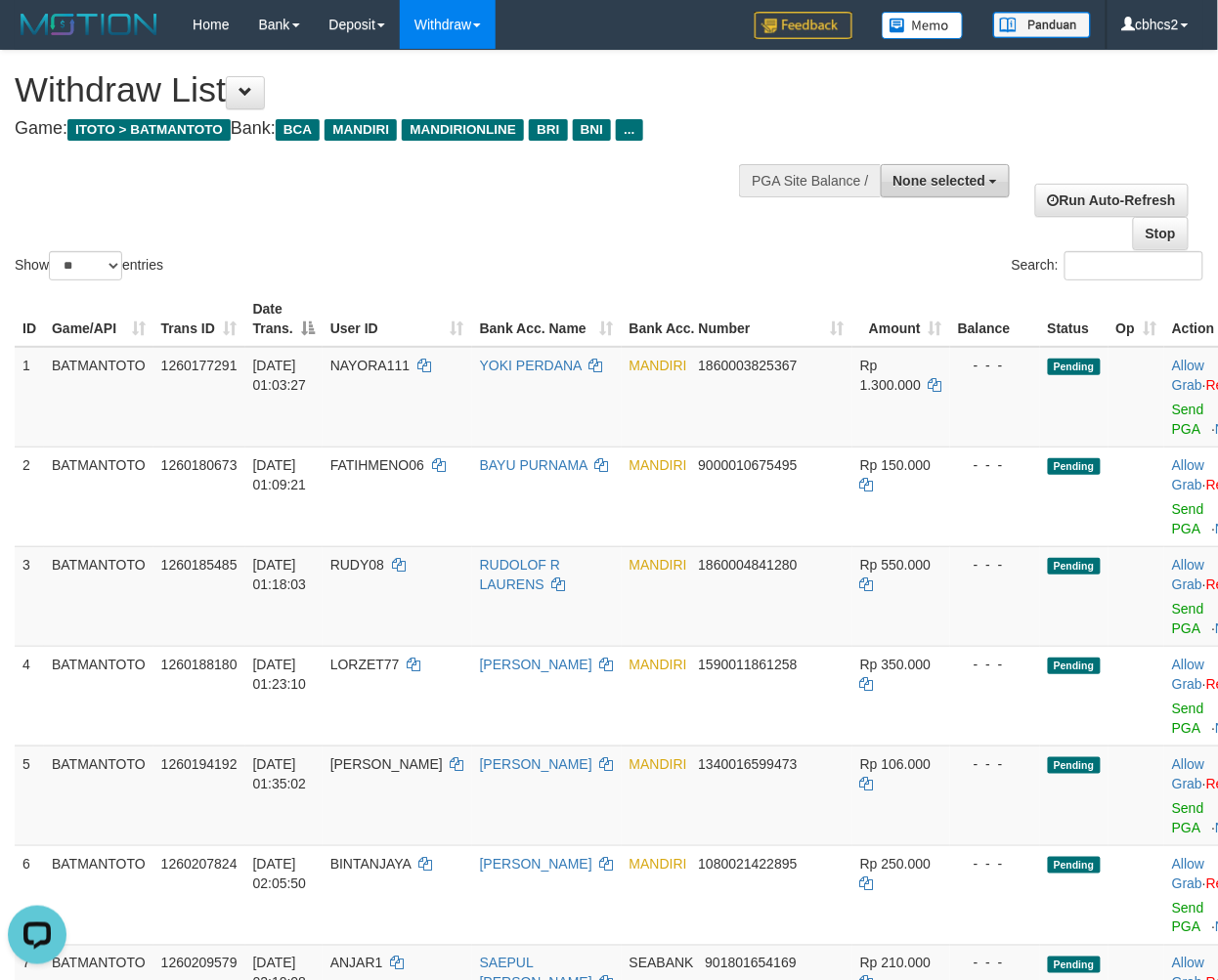 click on "None selected" at bounding box center (945, 181) 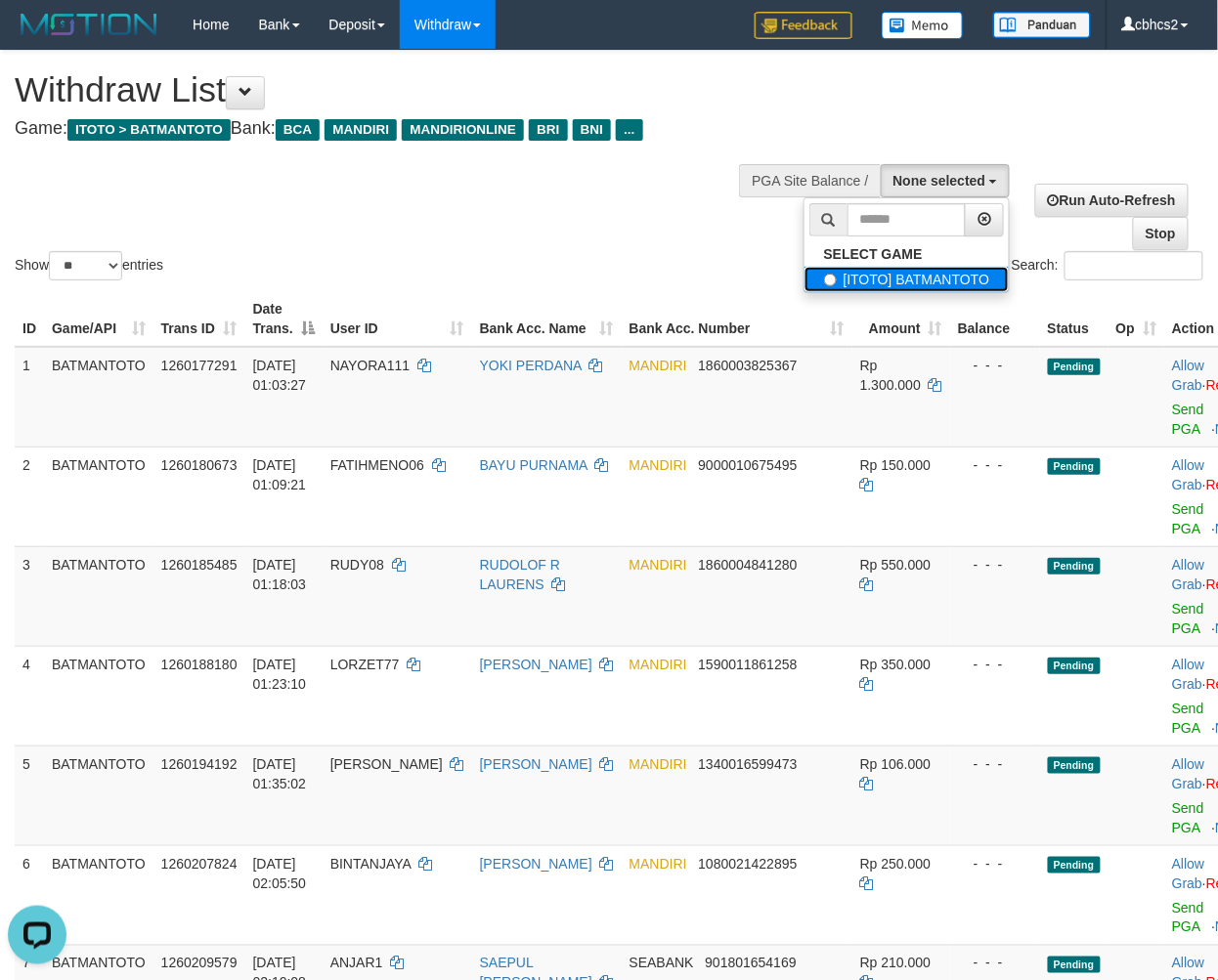 click on "[ITOTO] BATMANTOTO" at bounding box center [907, 279] 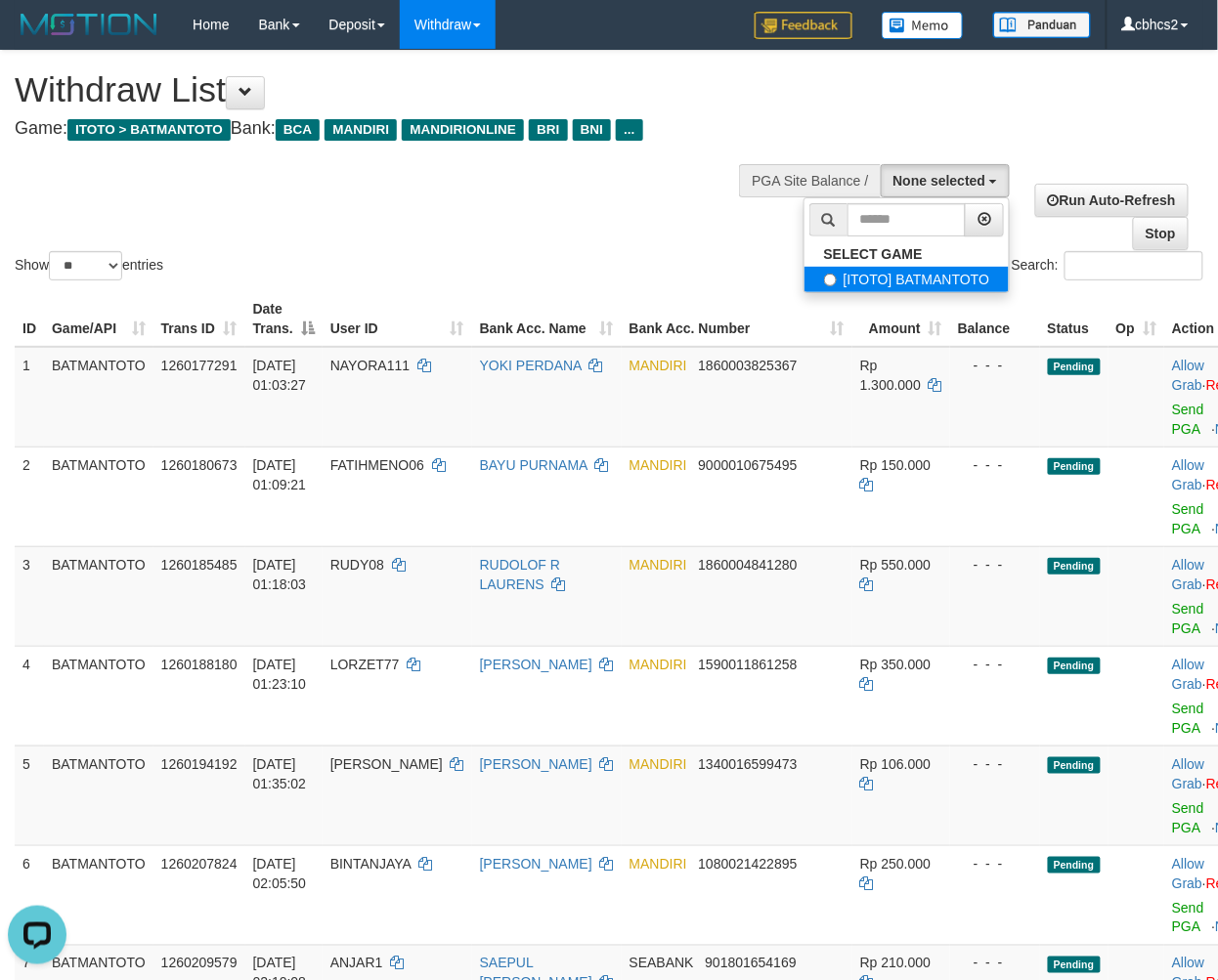 select on "****" 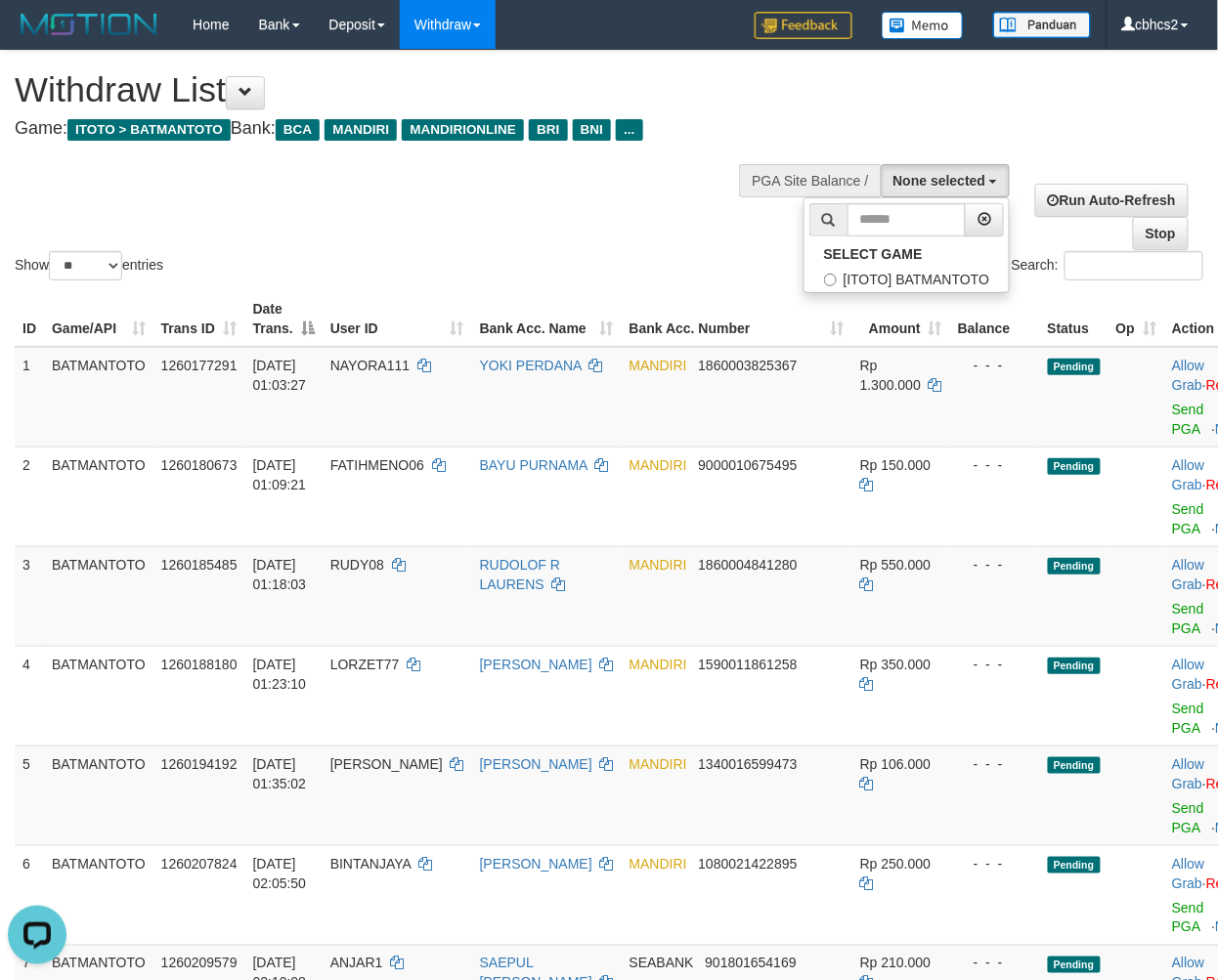 scroll, scrollTop: 17, scrollLeft: 0, axis: vertical 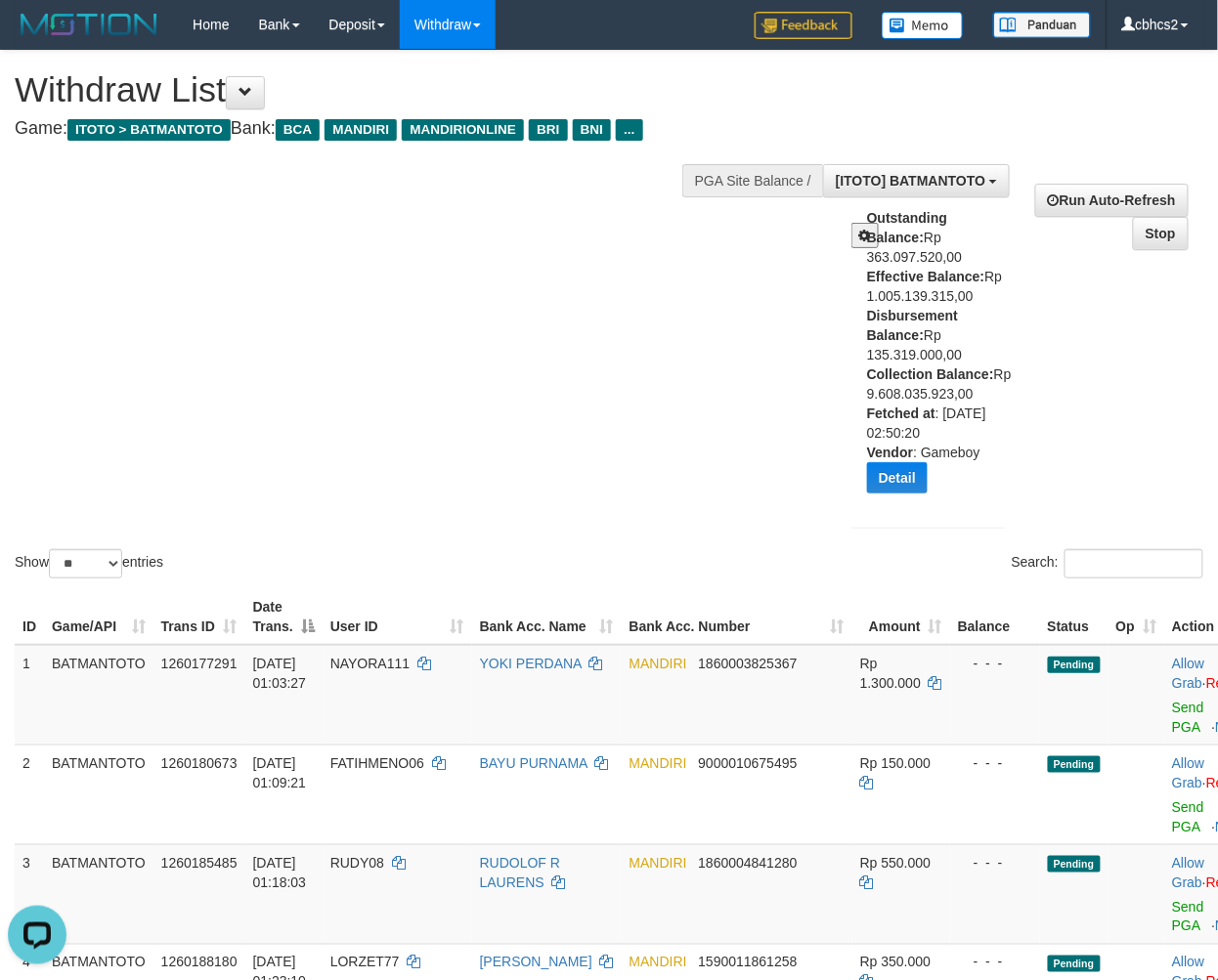 click on "Outstanding Balance:  Rp 363.097.520,00
Effective Balance:  Rp 1.005.139.315,00
Disbursement Balance:  Rp 135.319.000,00
Collection Balance:  Rp 9.608.035.923,00
Fetched at : [DATE] 02:50:20
Vendor : Gameboy
Detail
Vendor Name
Outstanding Balance
Effective Balance
Disbursment Balance
Collection Balance
No data found
Fetched at:   [DATE] 02:50:20
Vendor:   Gameboy" at bounding box center [943, 358] 